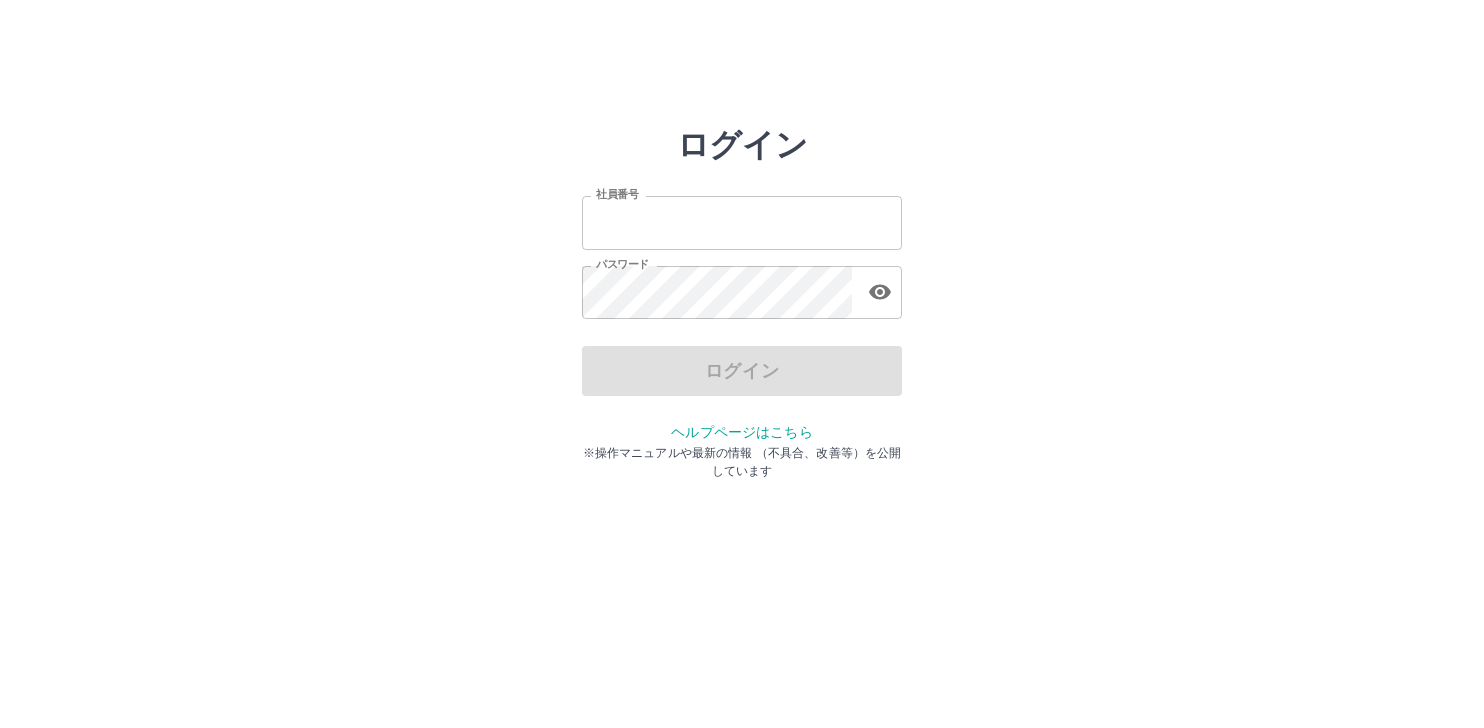 scroll, scrollTop: 0, scrollLeft: 0, axis: both 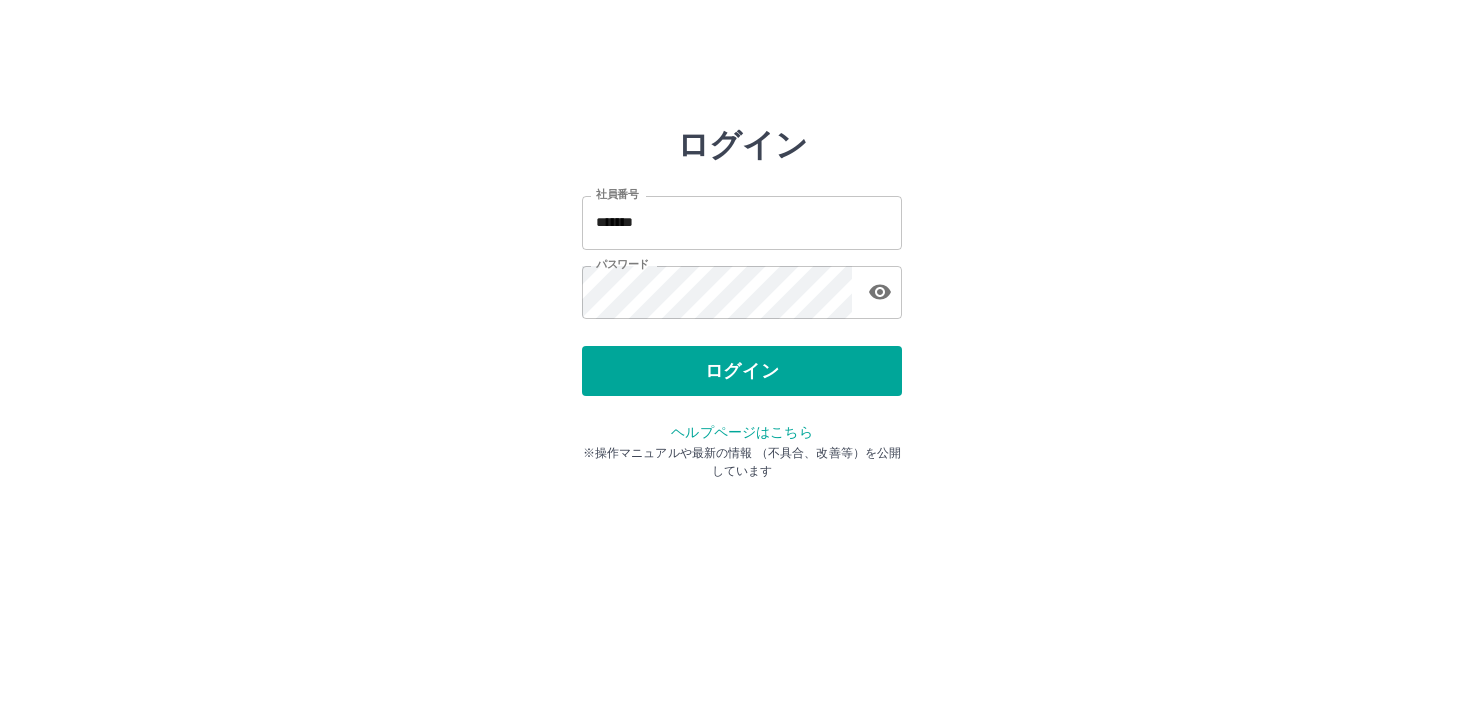 click on "ログイン" at bounding box center [742, 371] 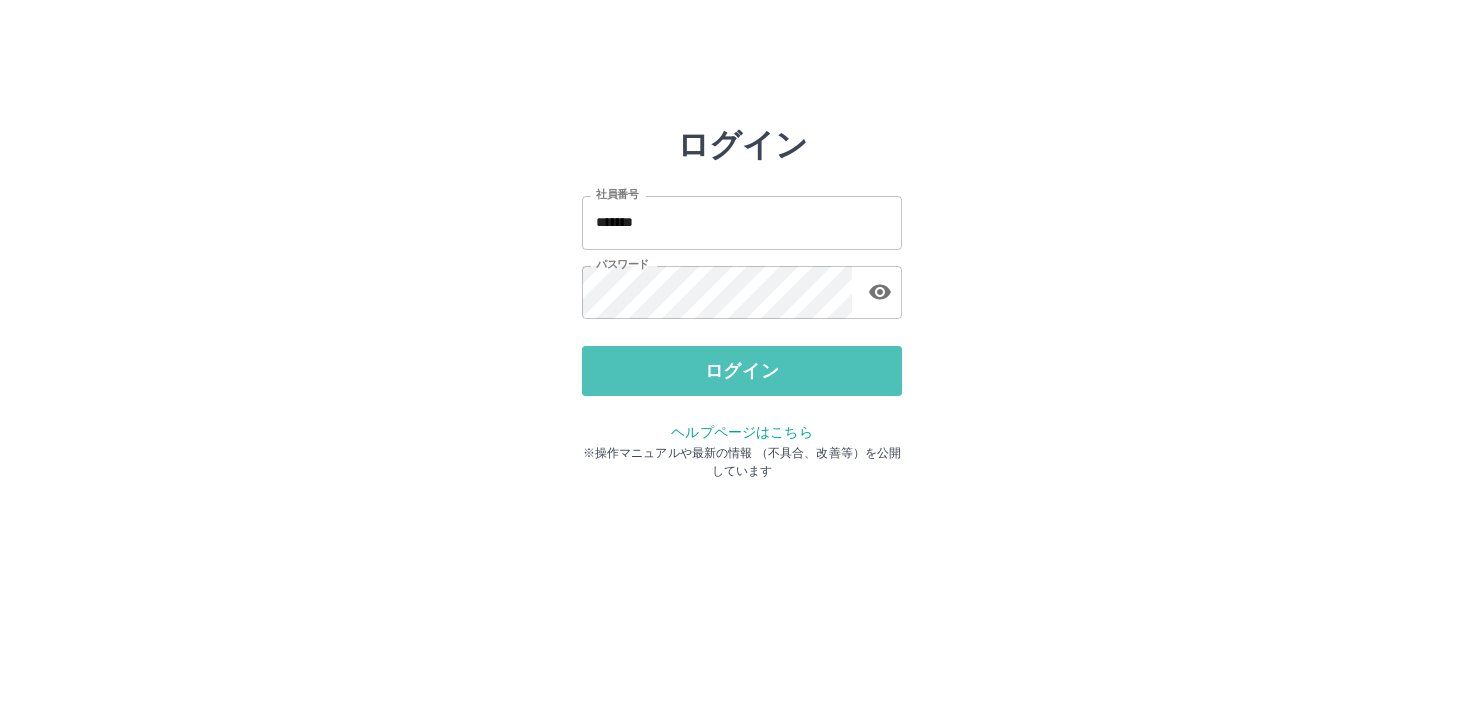 click on "ログイン" at bounding box center (742, 371) 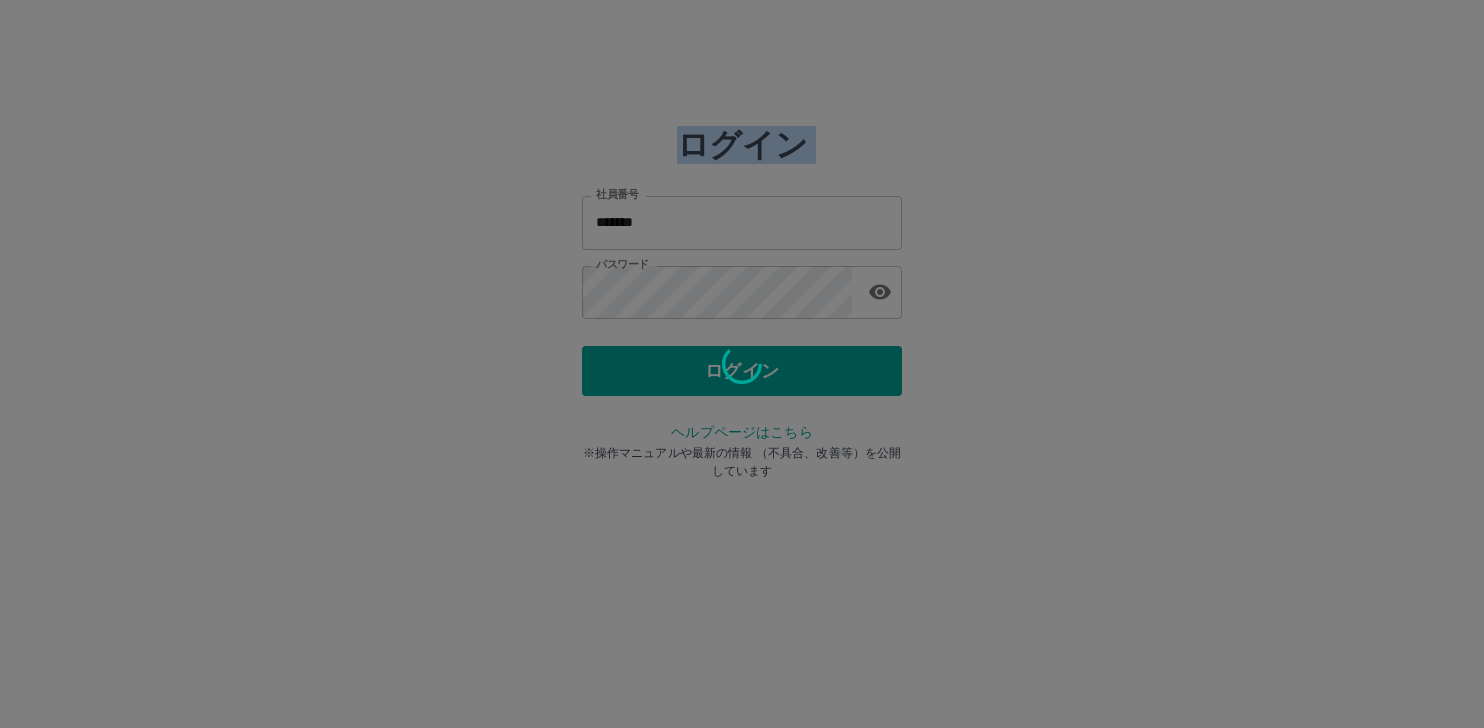 click at bounding box center [742, 364] 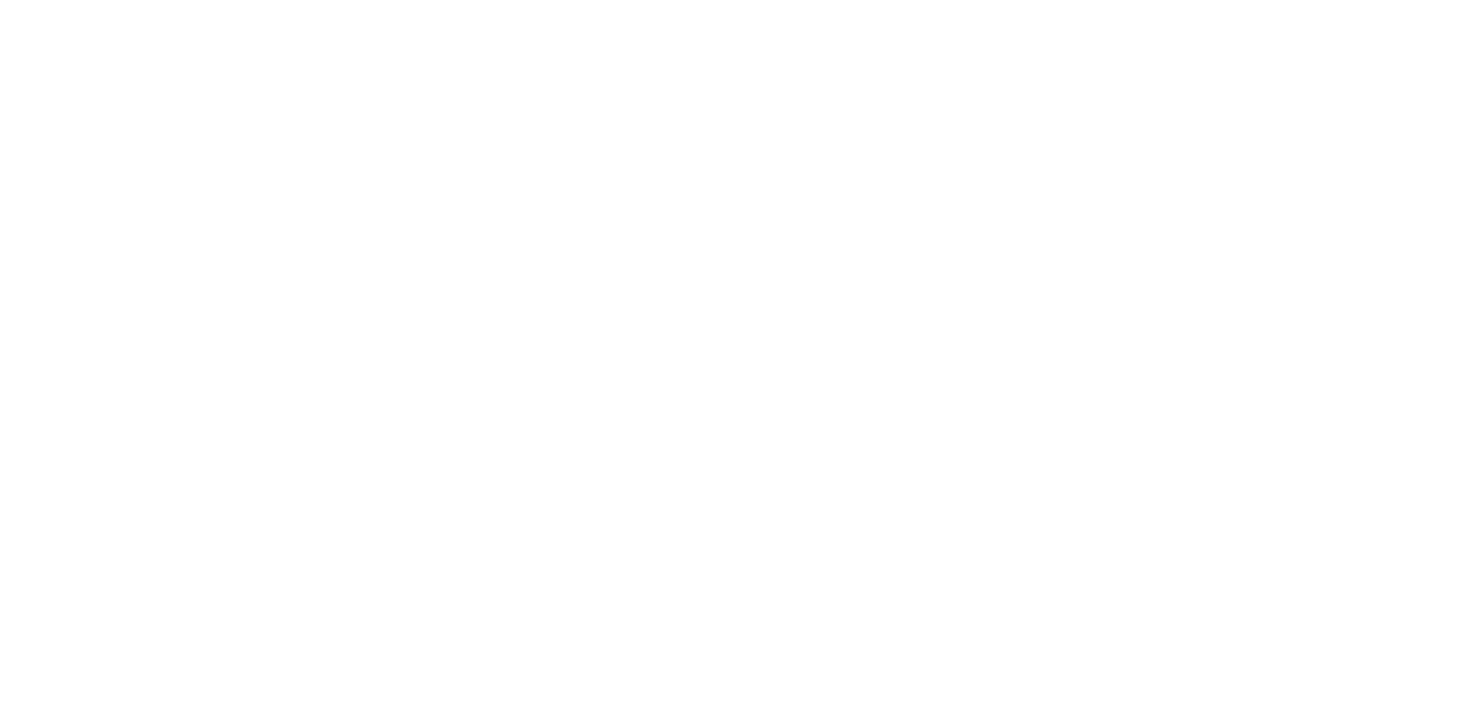 scroll, scrollTop: 0, scrollLeft: 0, axis: both 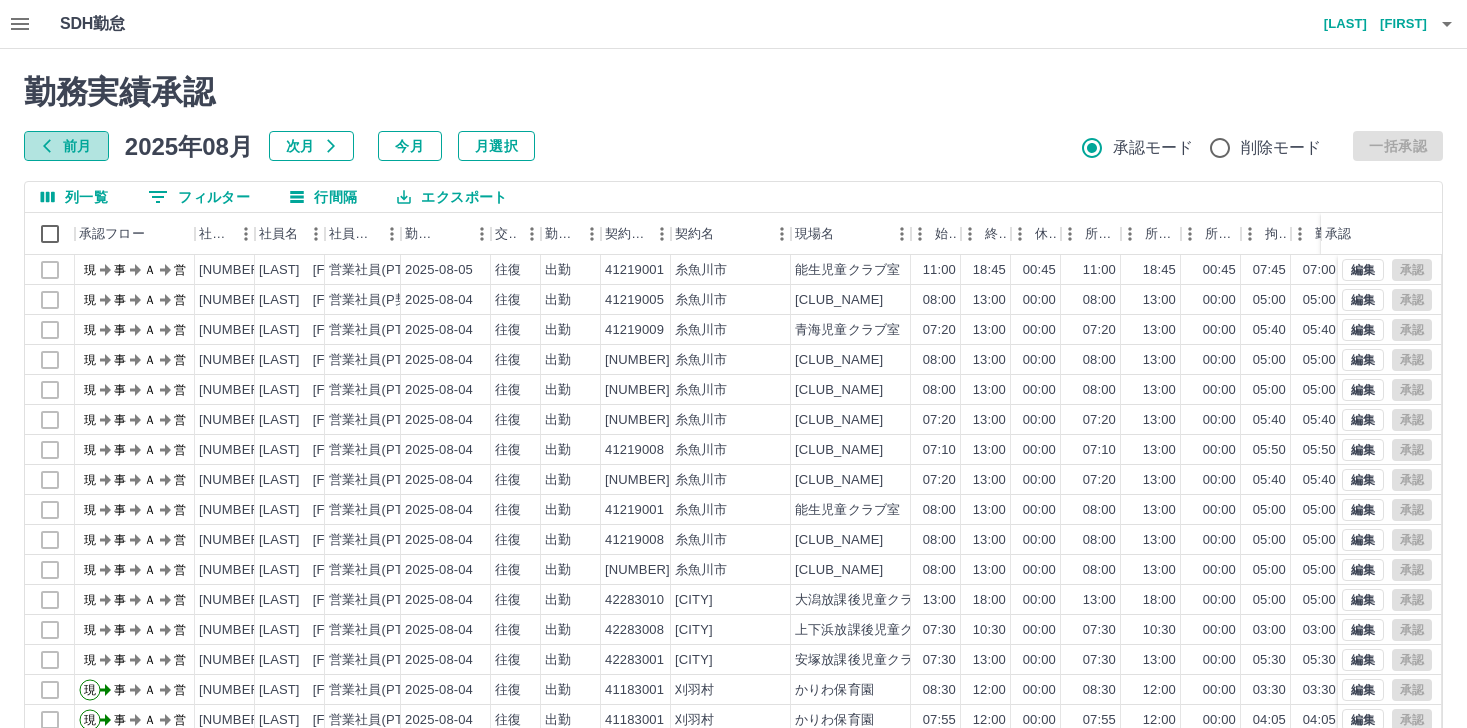 click on "前月" at bounding box center [66, 146] 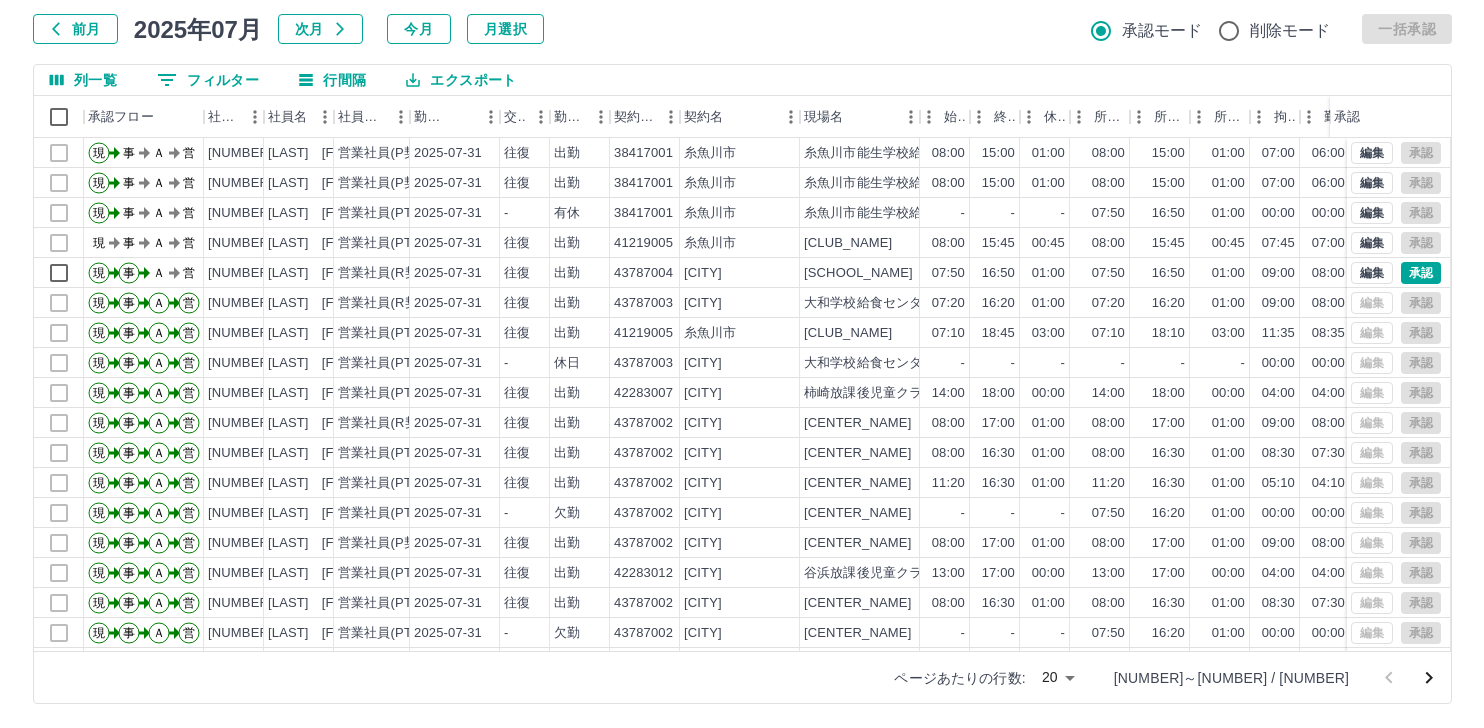 scroll, scrollTop: 0, scrollLeft: 0, axis: both 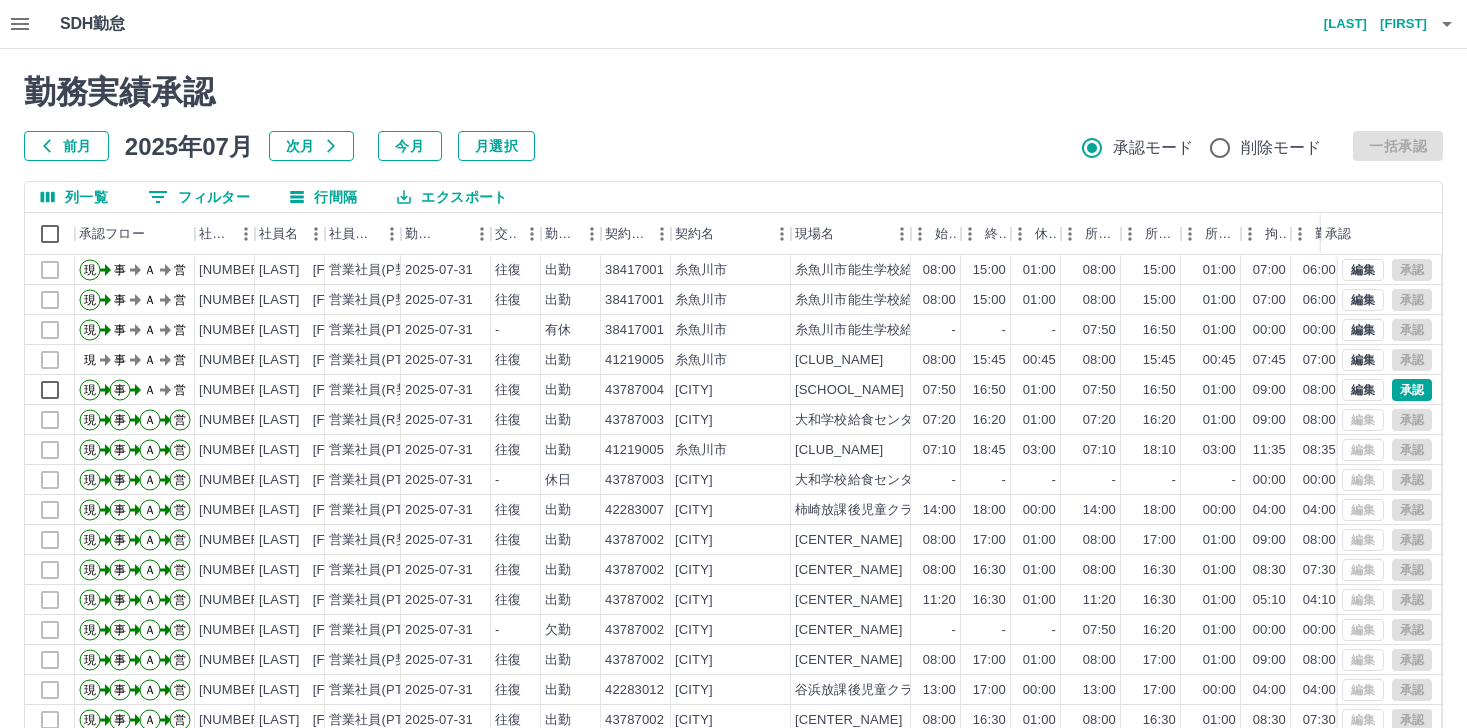 click 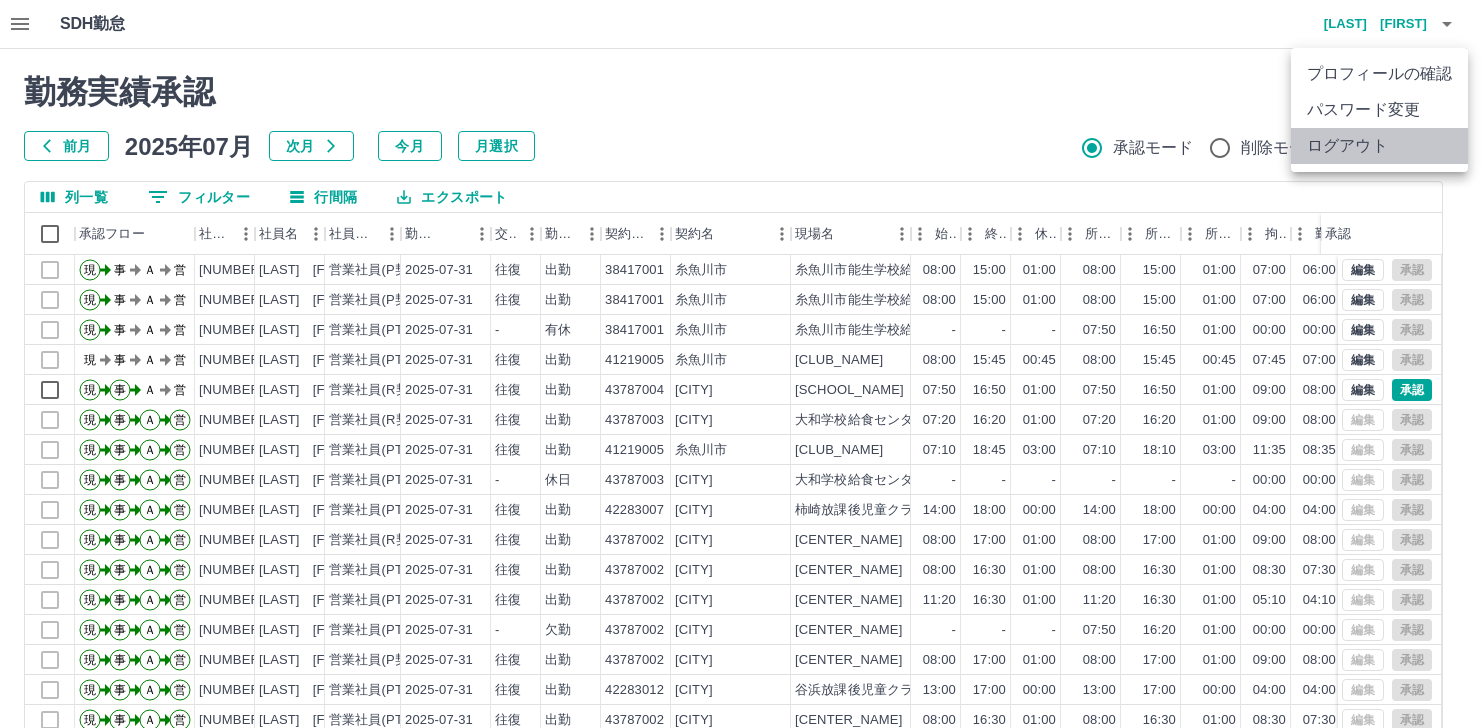 click on "ログアウト" at bounding box center [1379, 146] 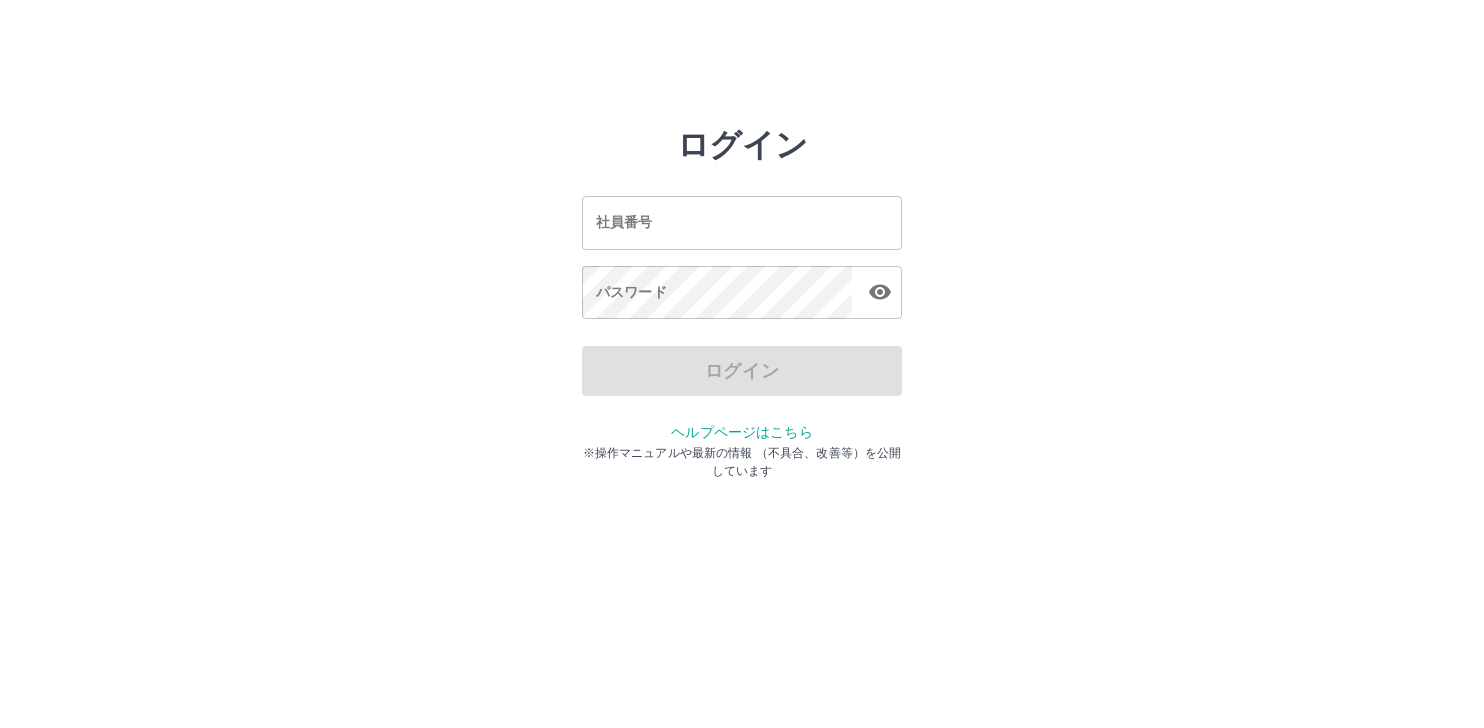 scroll, scrollTop: 0, scrollLeft: 0, axis: both 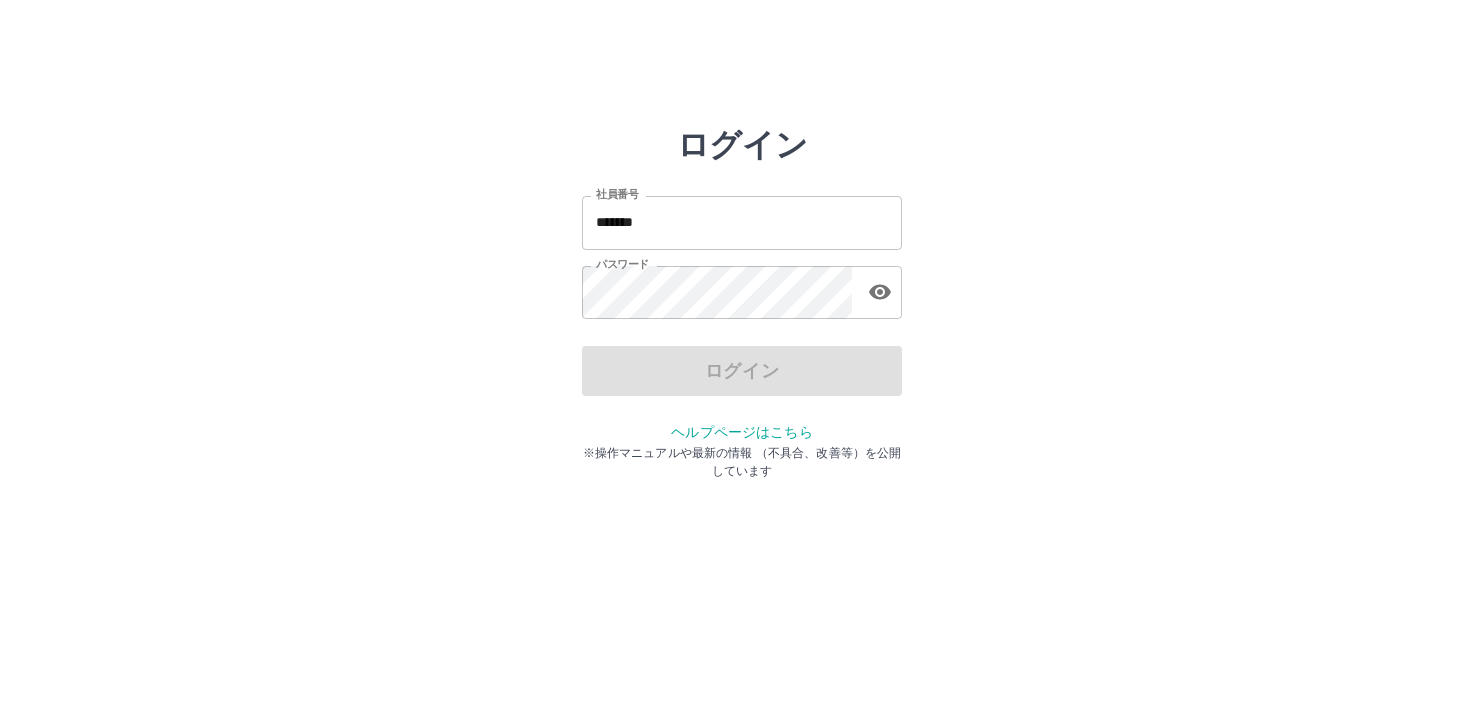 click on "*******" at bounding box center (742, 222) 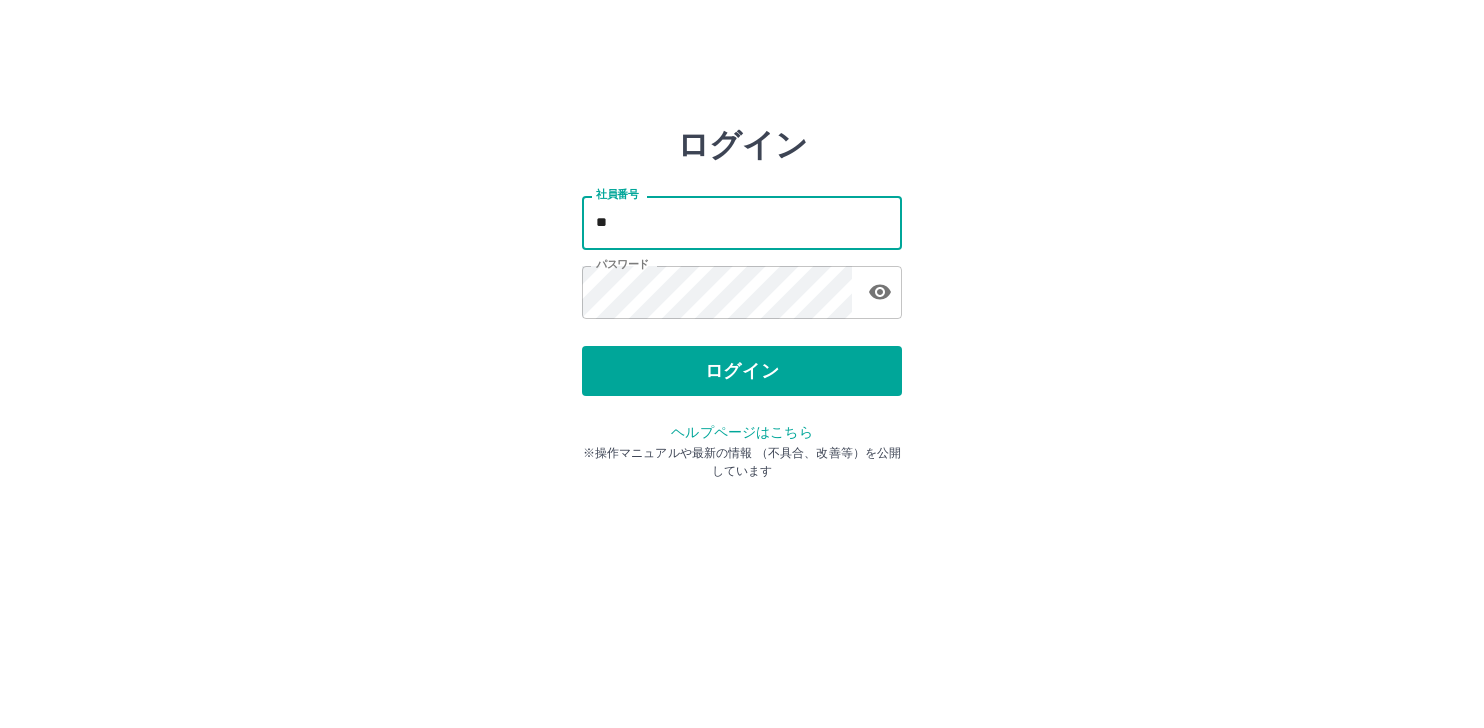 type on "*" 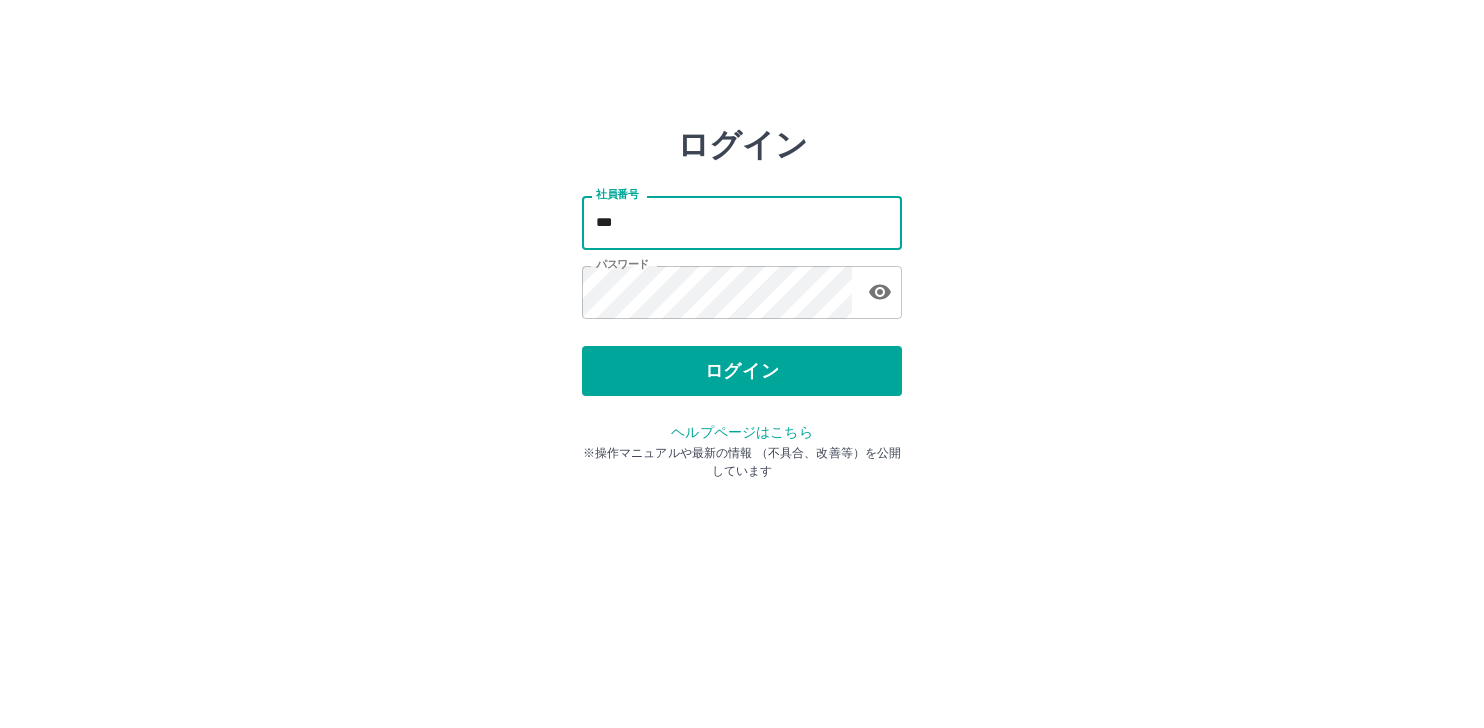 type on "***" 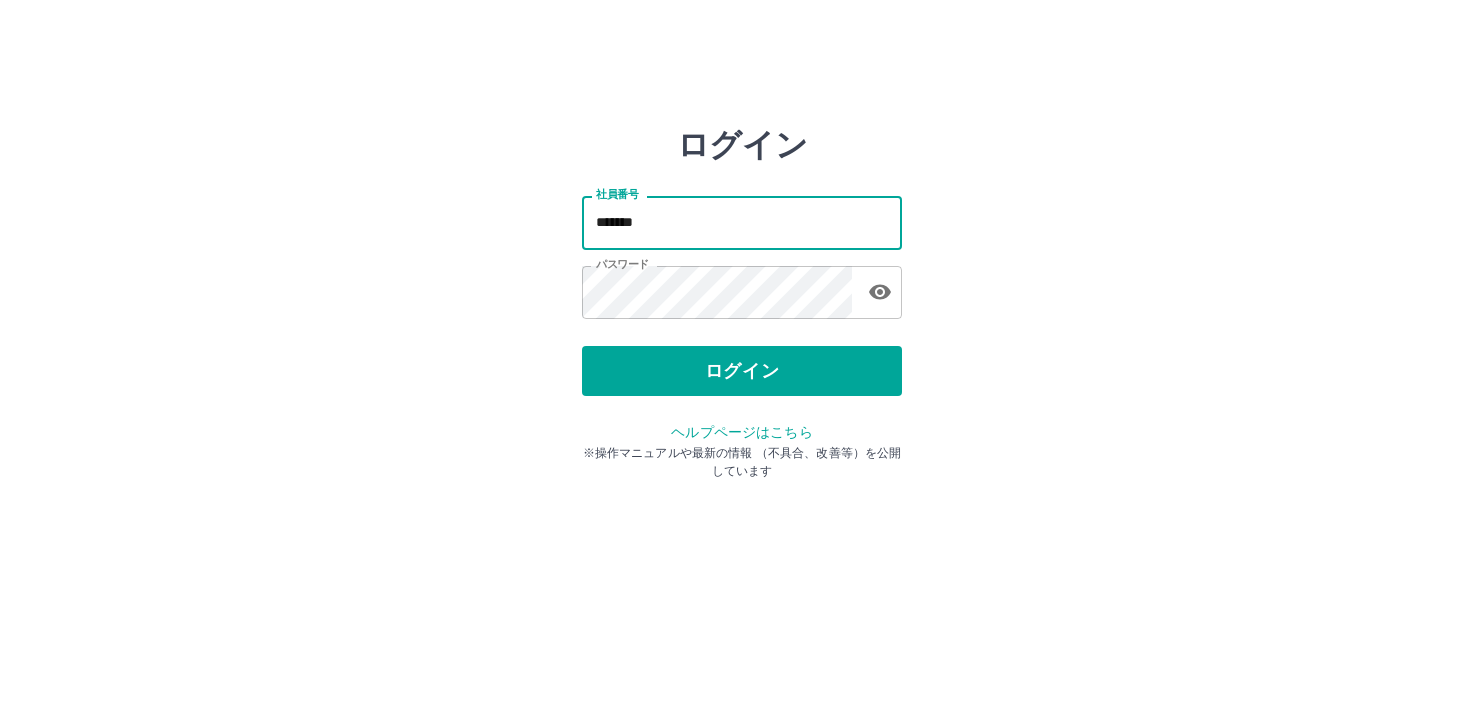 type on "*******" 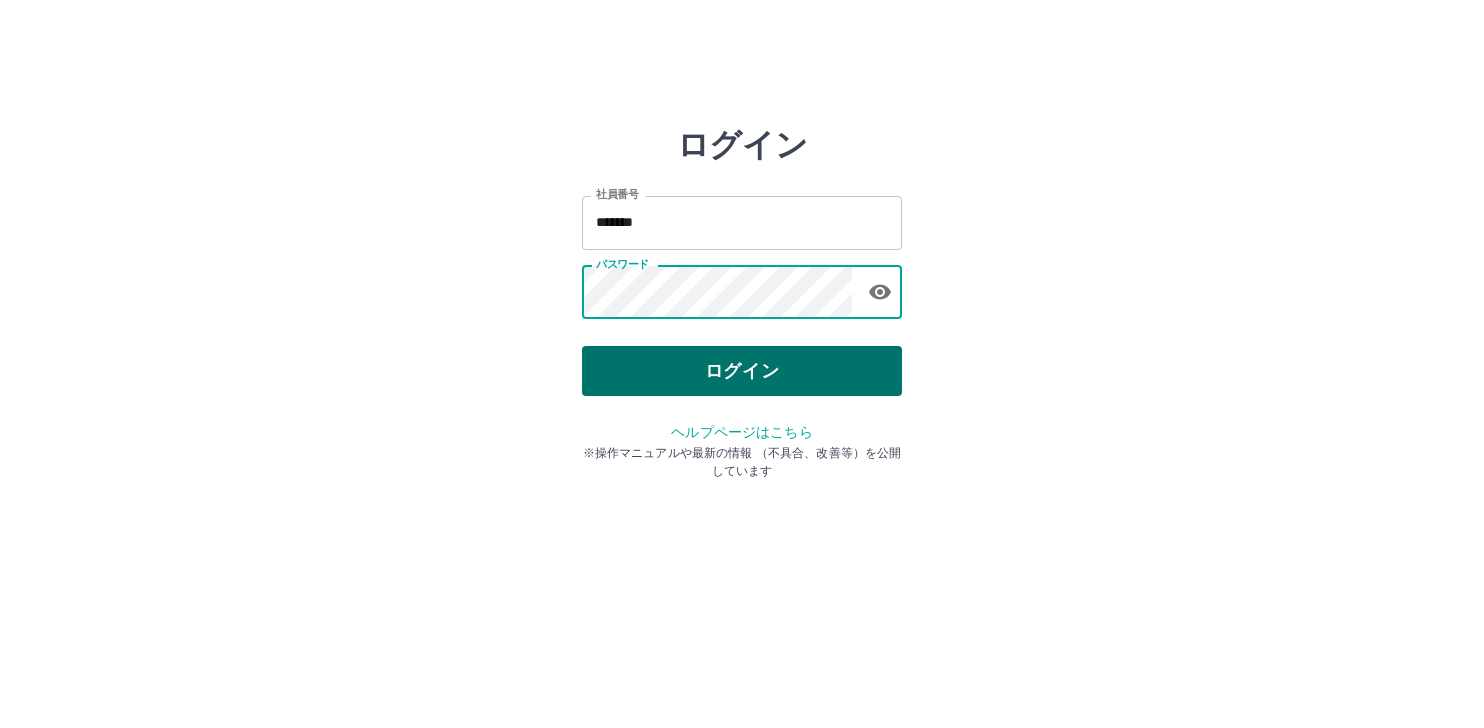 click on "ログイン" at bounding box center [742, 371] 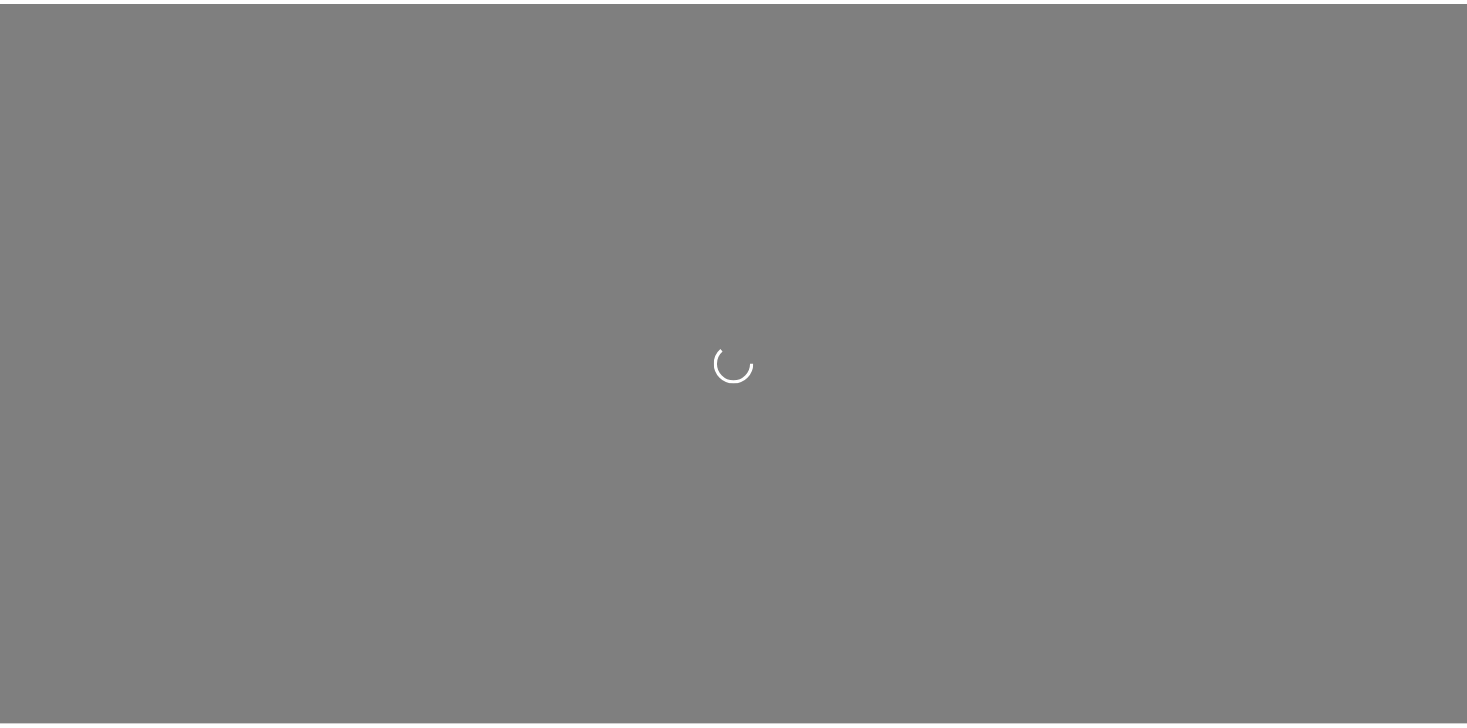 scroll, scrollTop: 0, scrollLeft: 0, axis: both 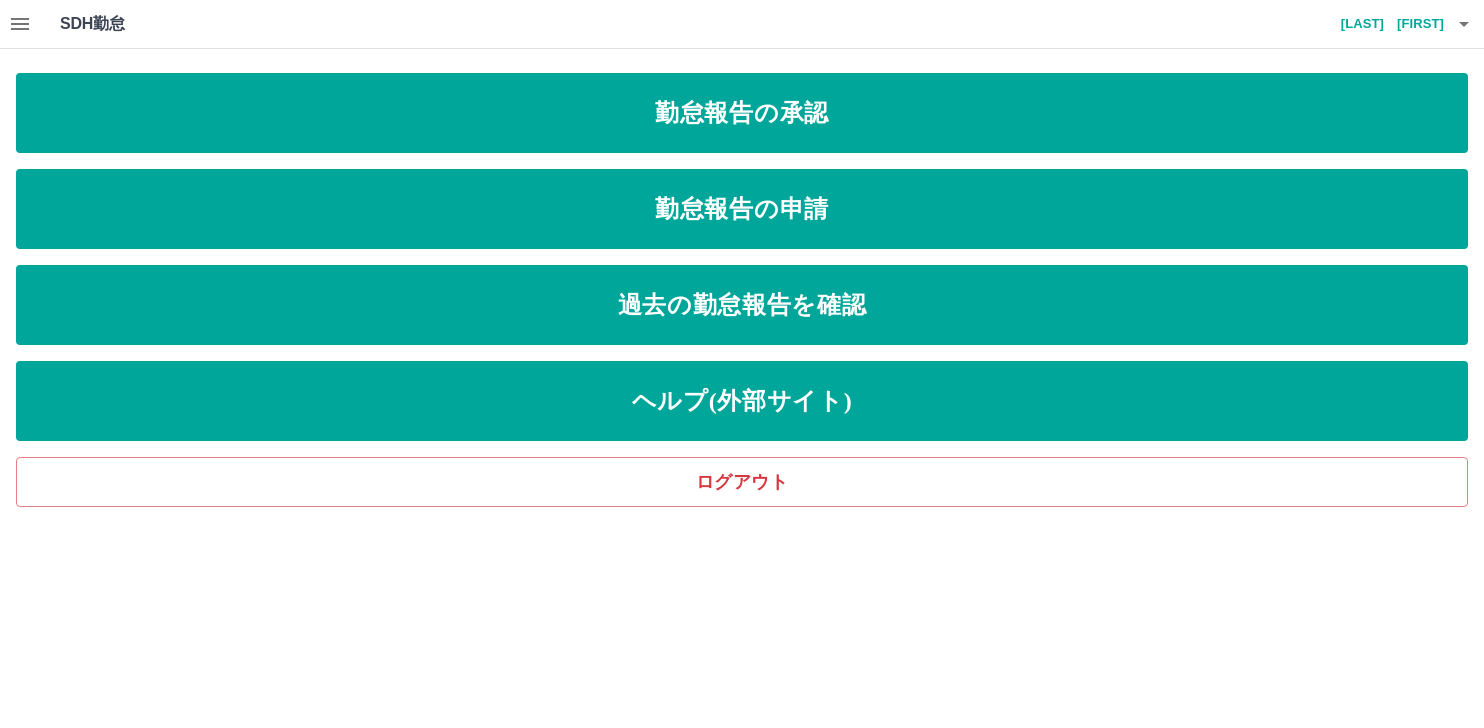 click at bounding box center [20, 24] 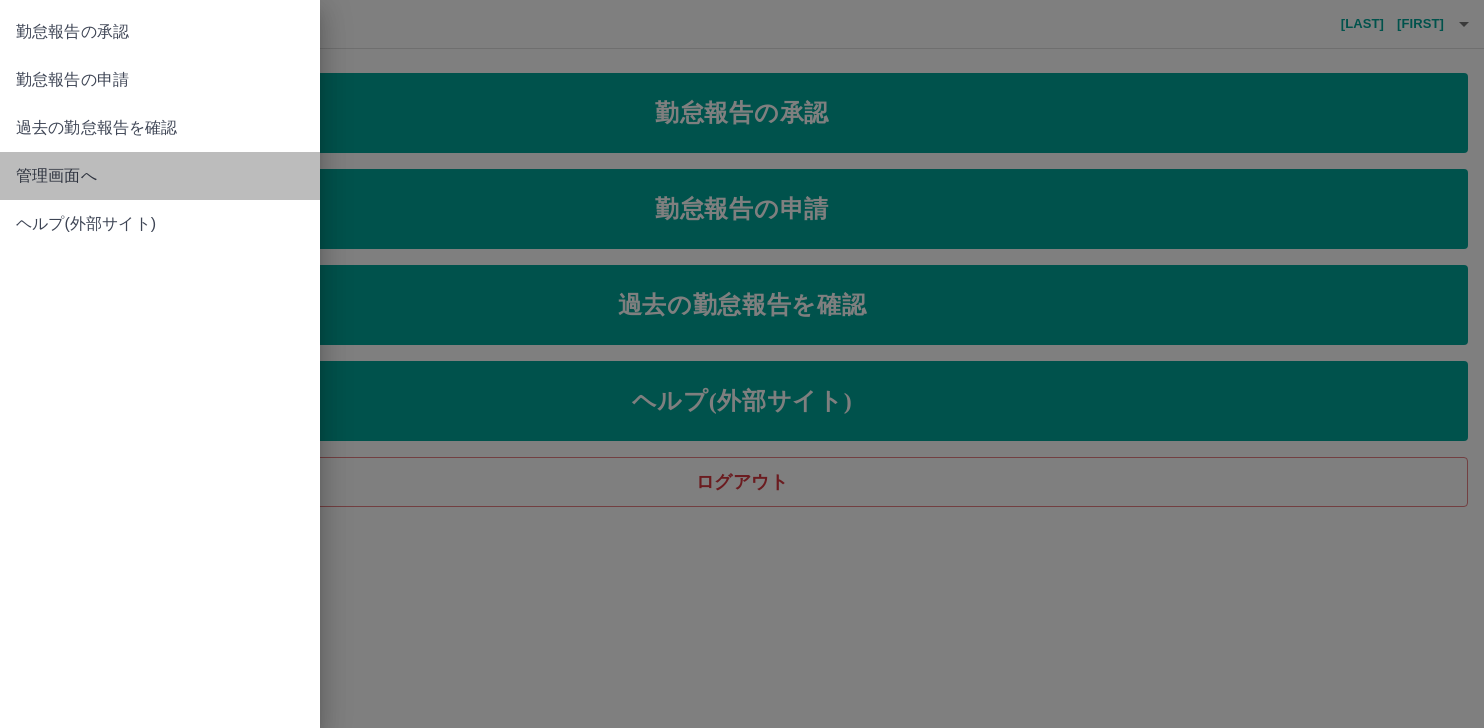 click on "管理画面へ" at bounding box center [160, 176] 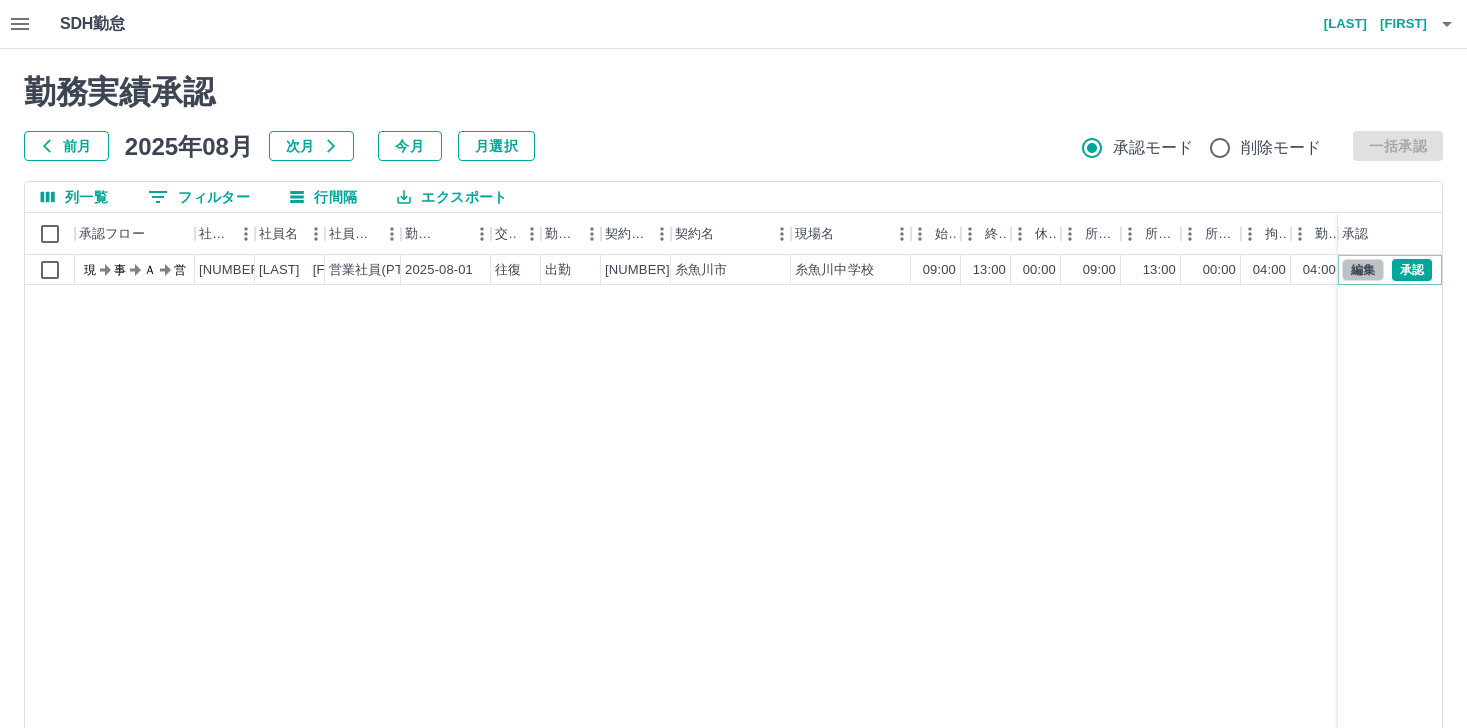 click on "編集" at bounding box center [1363, 270] 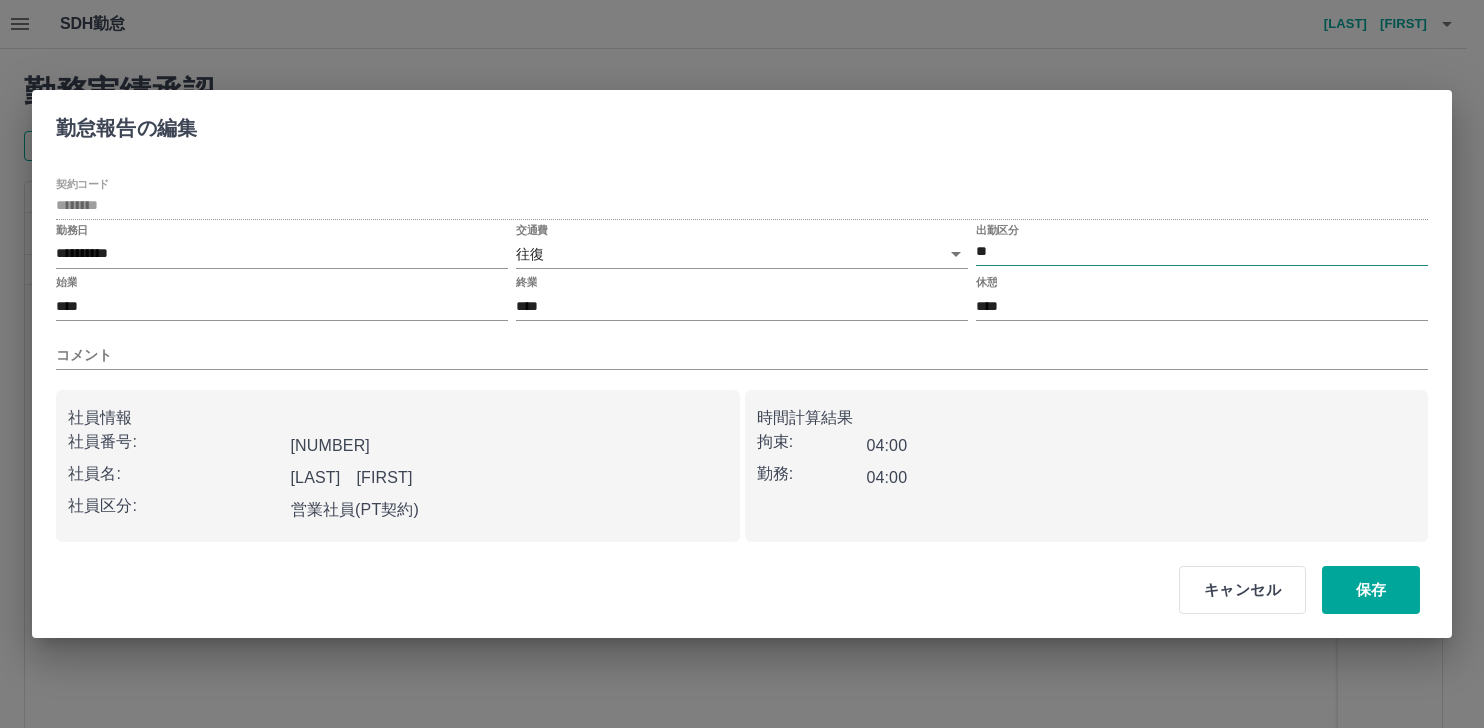 click on "**" at bounding box center (1202, 252) 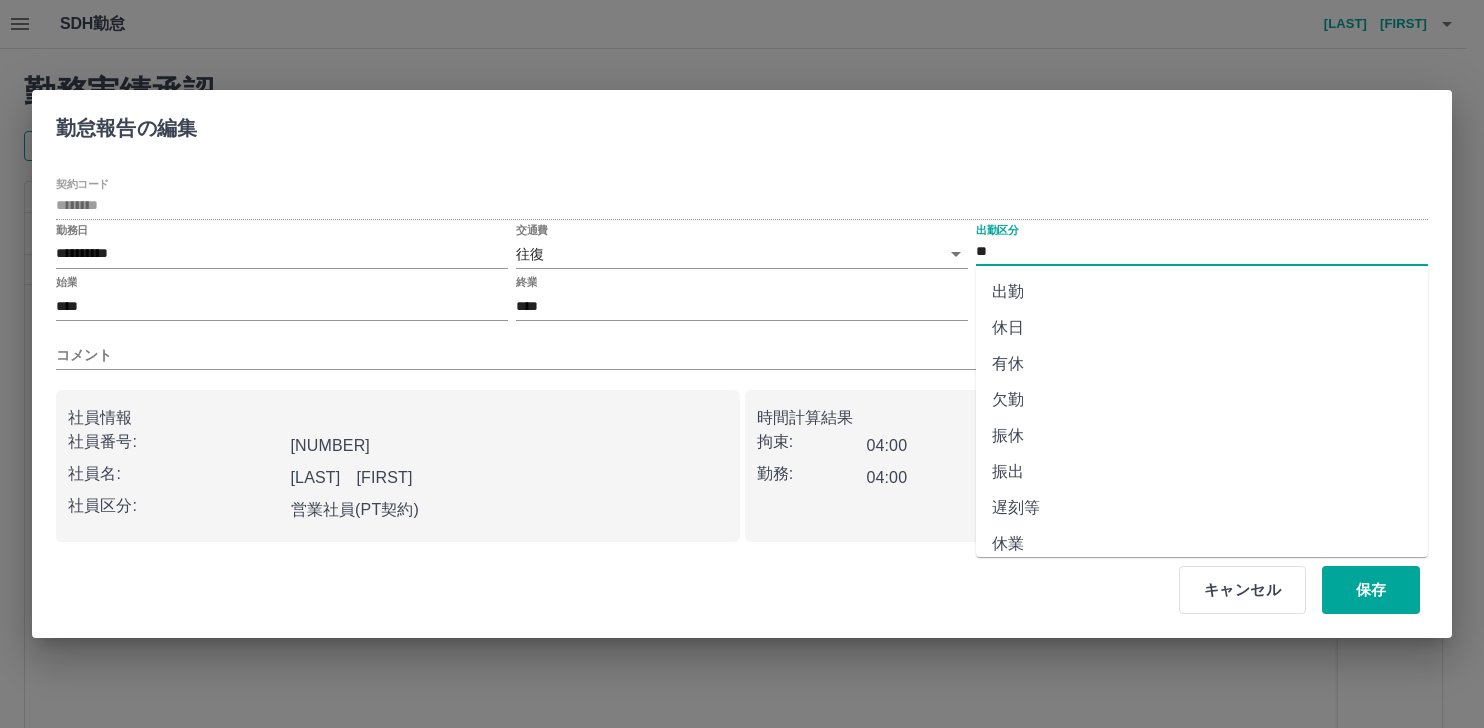 click on "休日" at bounding box center (1202, 328) 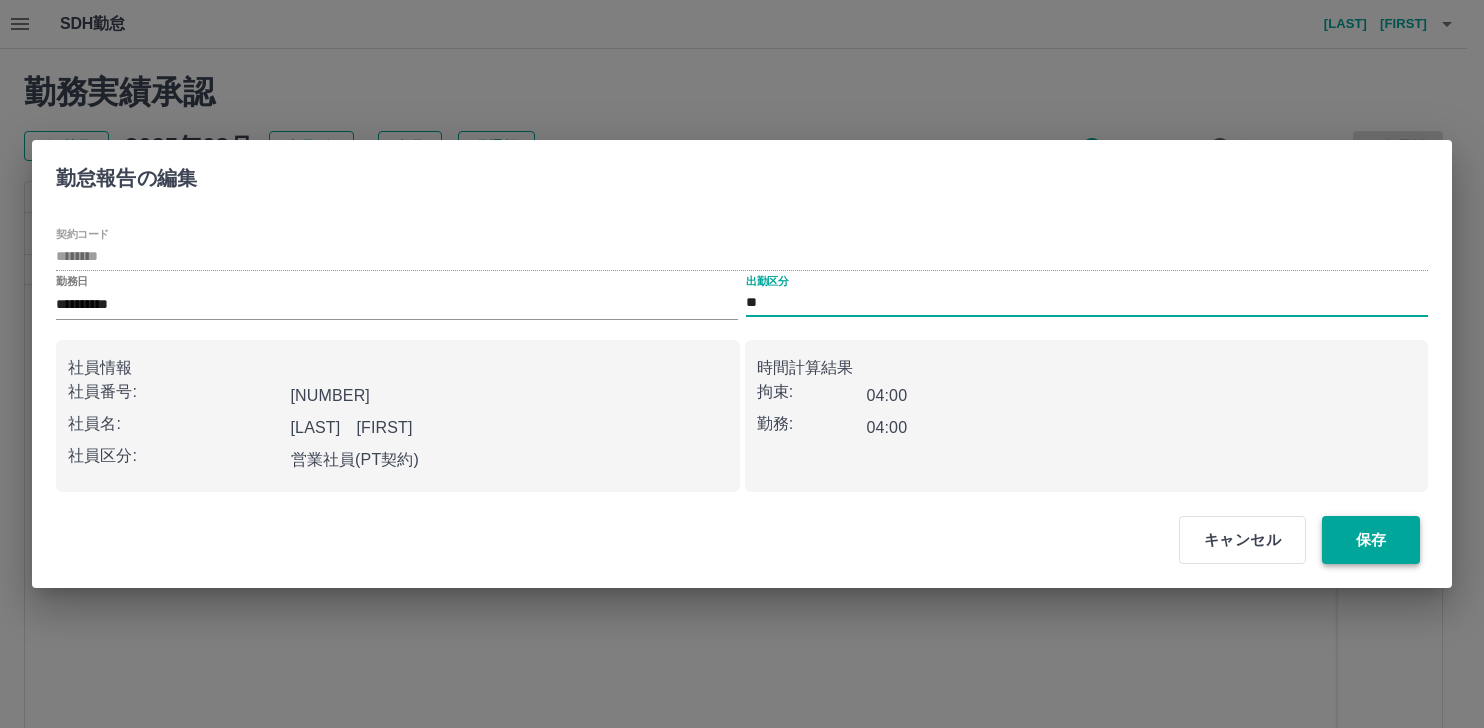 click on "保存" at bounding box center (1371, 540) 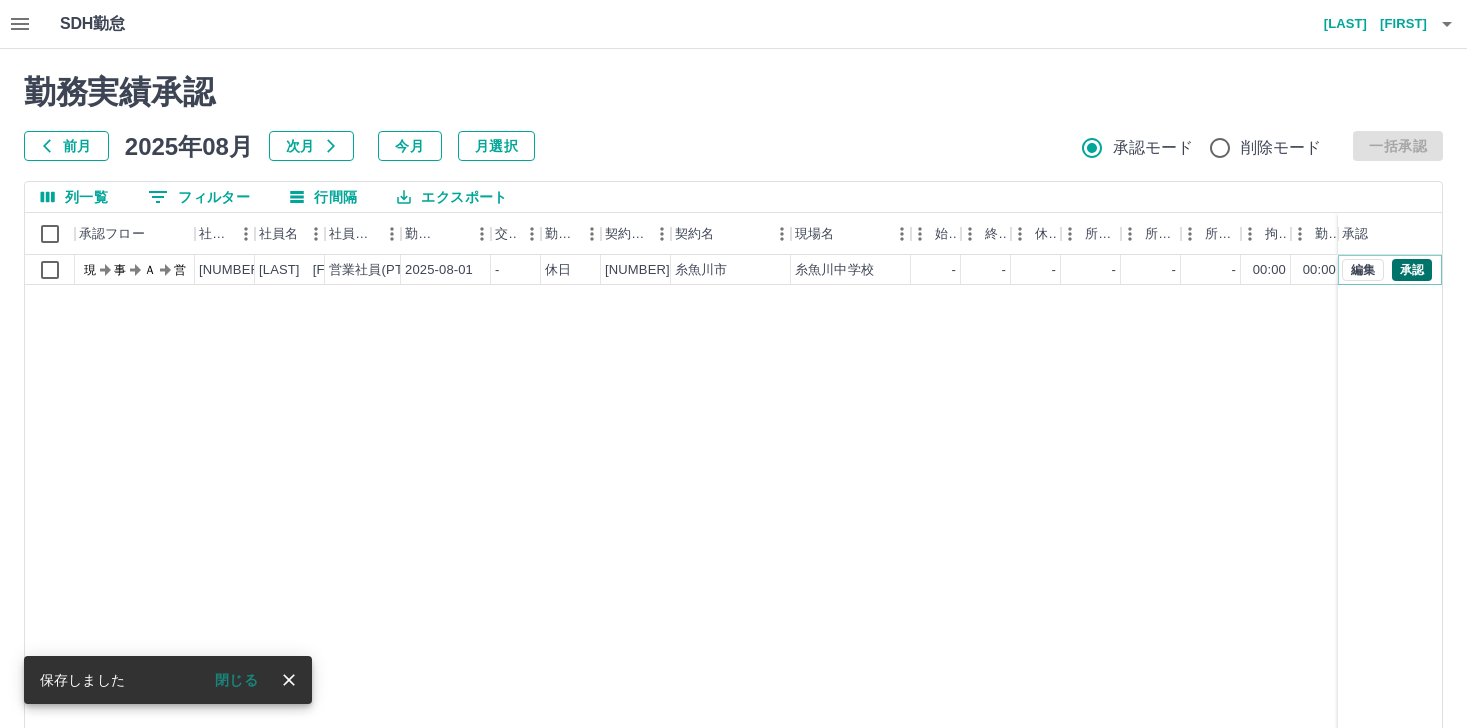 click on "承認" at bounding box center [1412, 270] 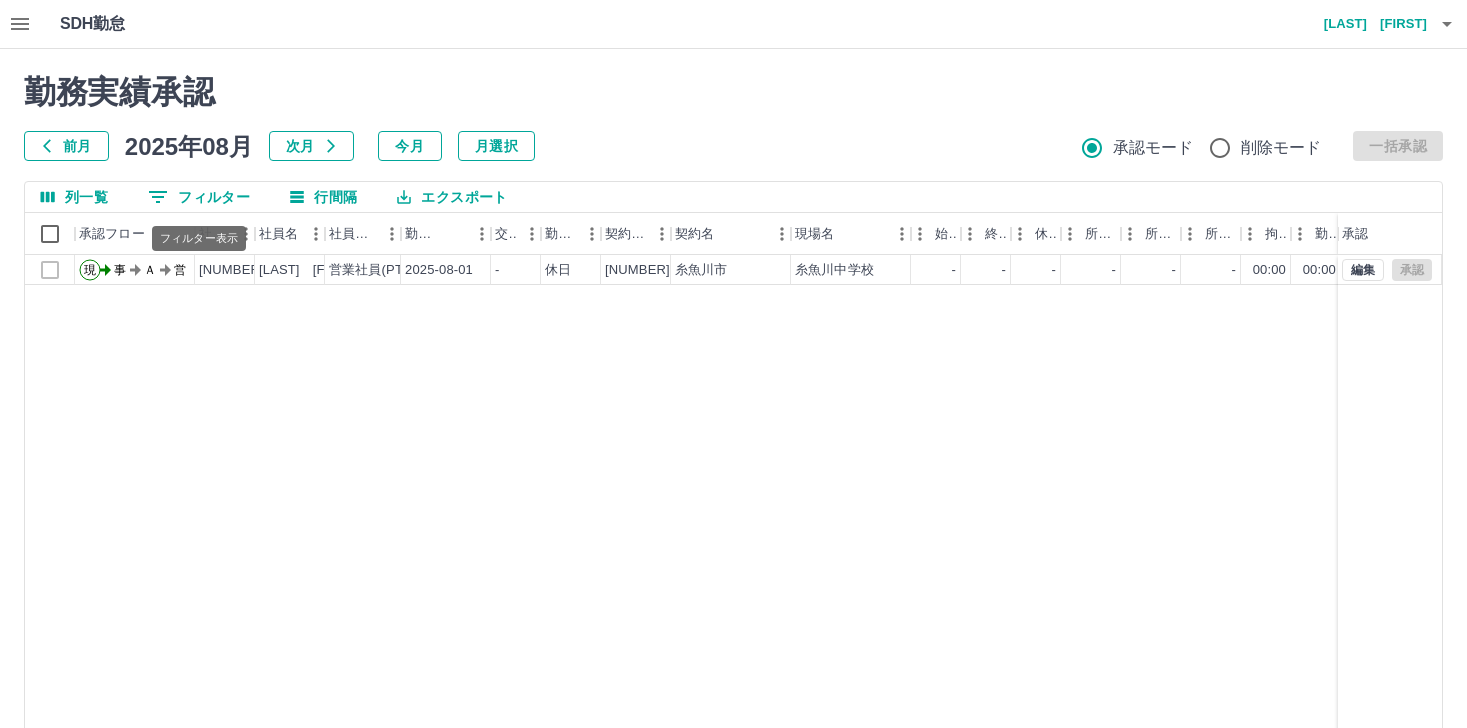 click on "0 フィルター" at bounding box center (199, 197) 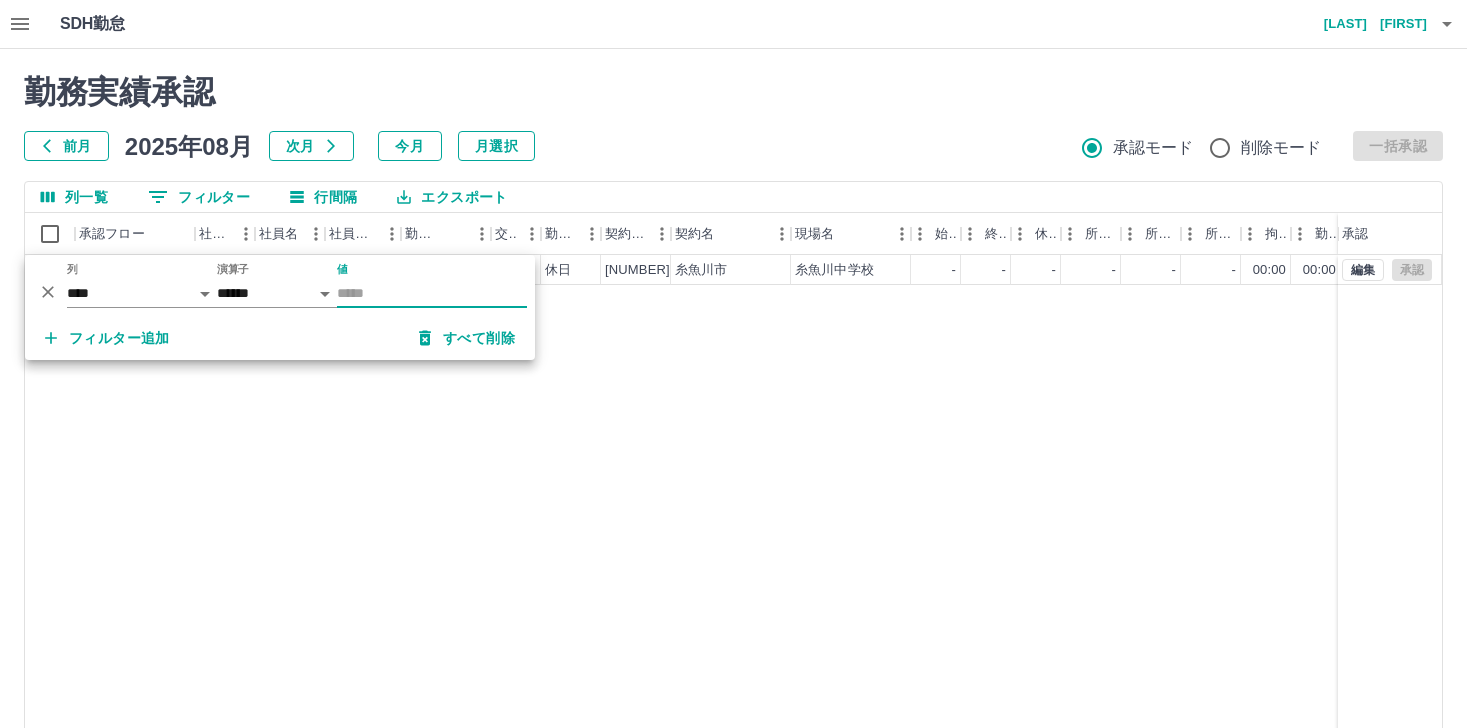 click on "0 フィルター" at bounding box center (199, 197) 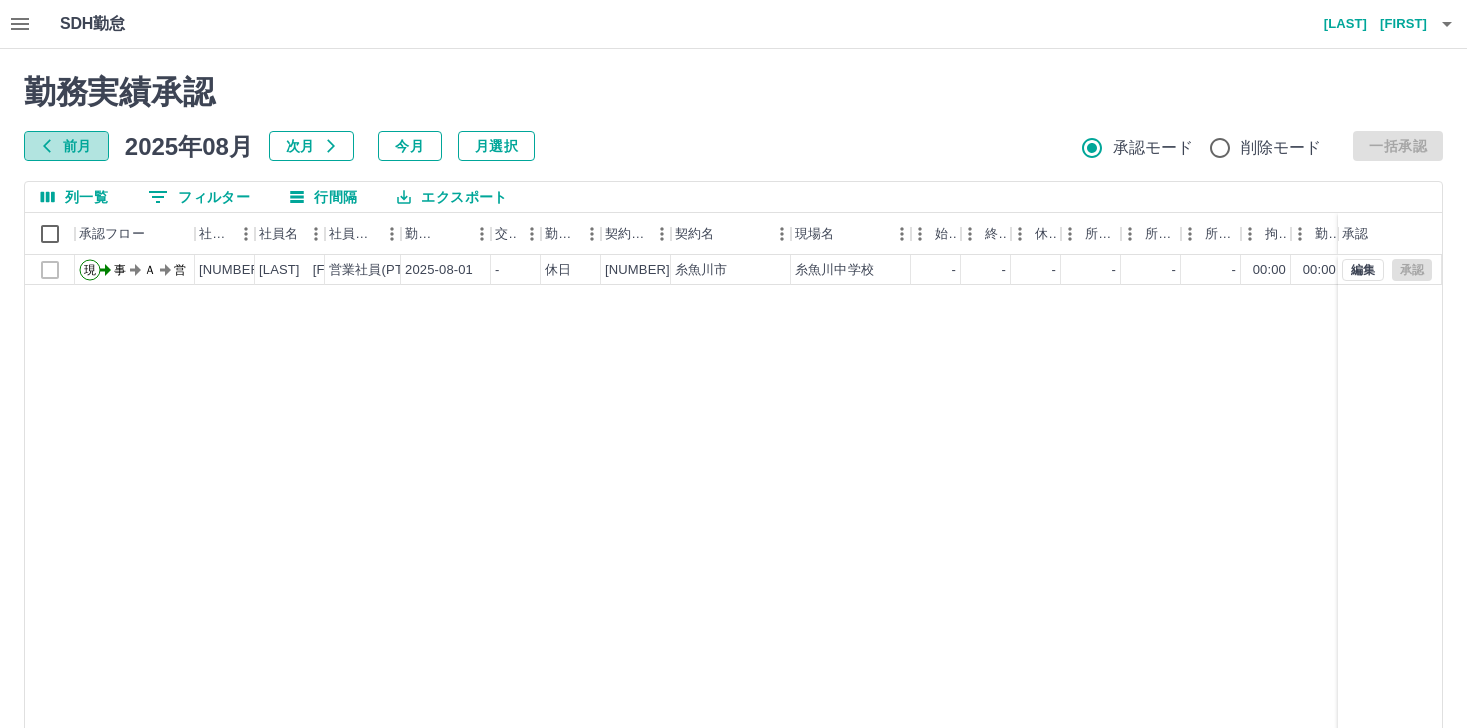 click on "前月" at bounding box center (66, 146) 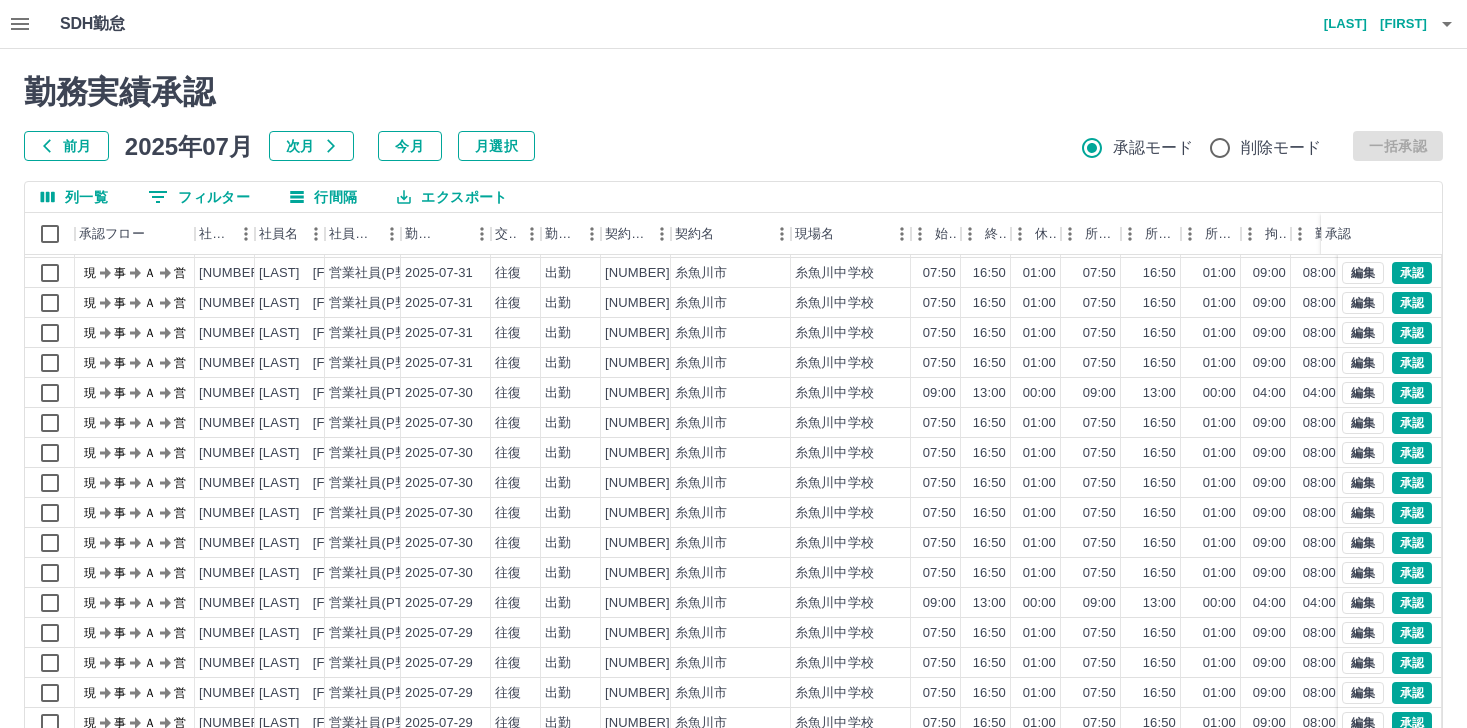 scroll, scrollTop: 104, scrollLeft: 0, axis: vertical 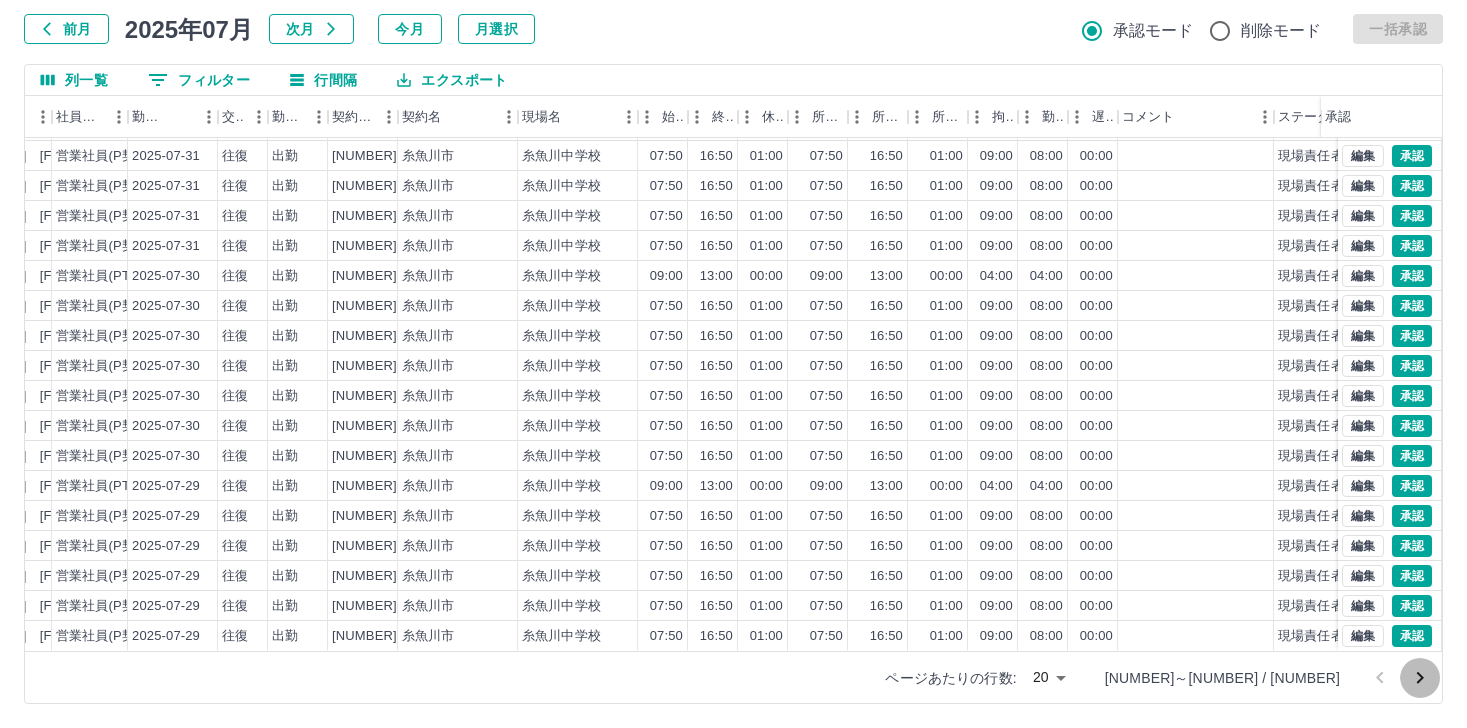 click 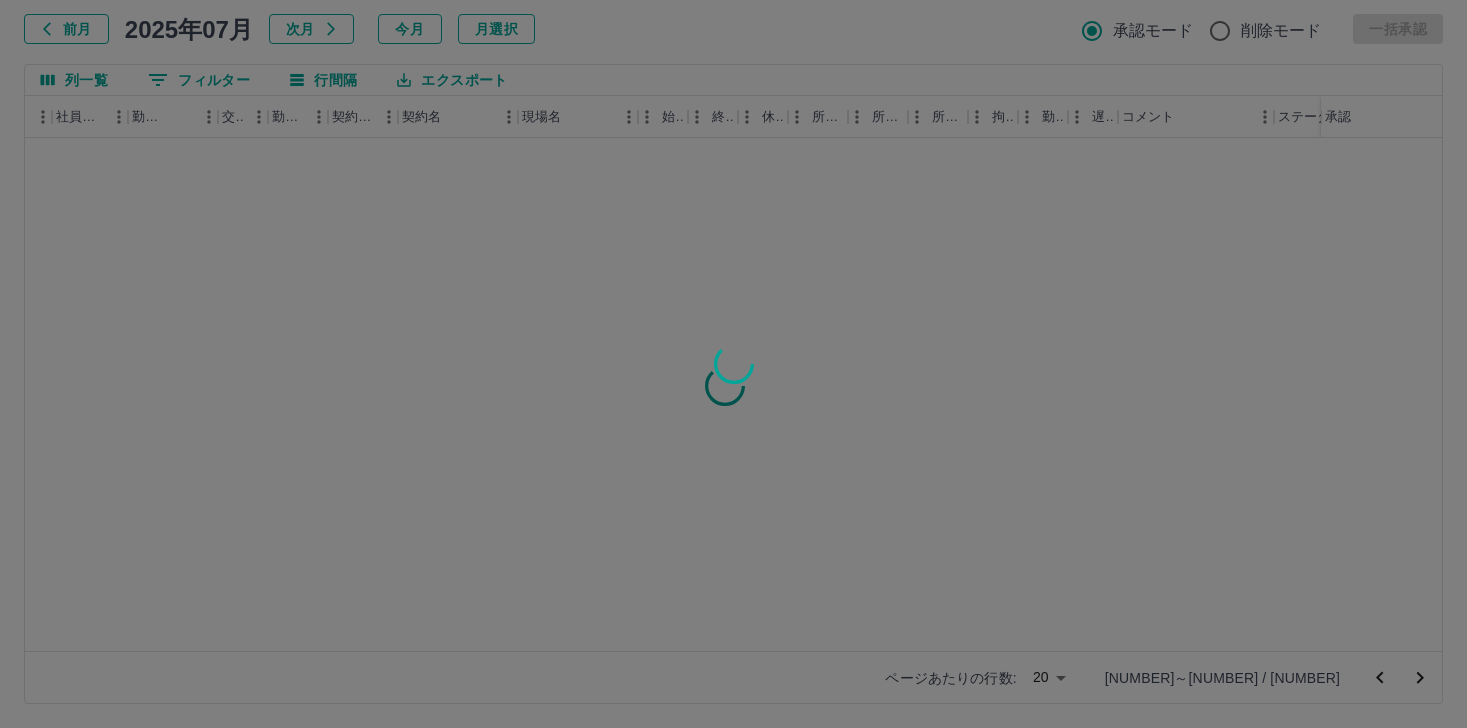 scroll, scrollTop: 0, scrollLeft: 273, axis: horizontal 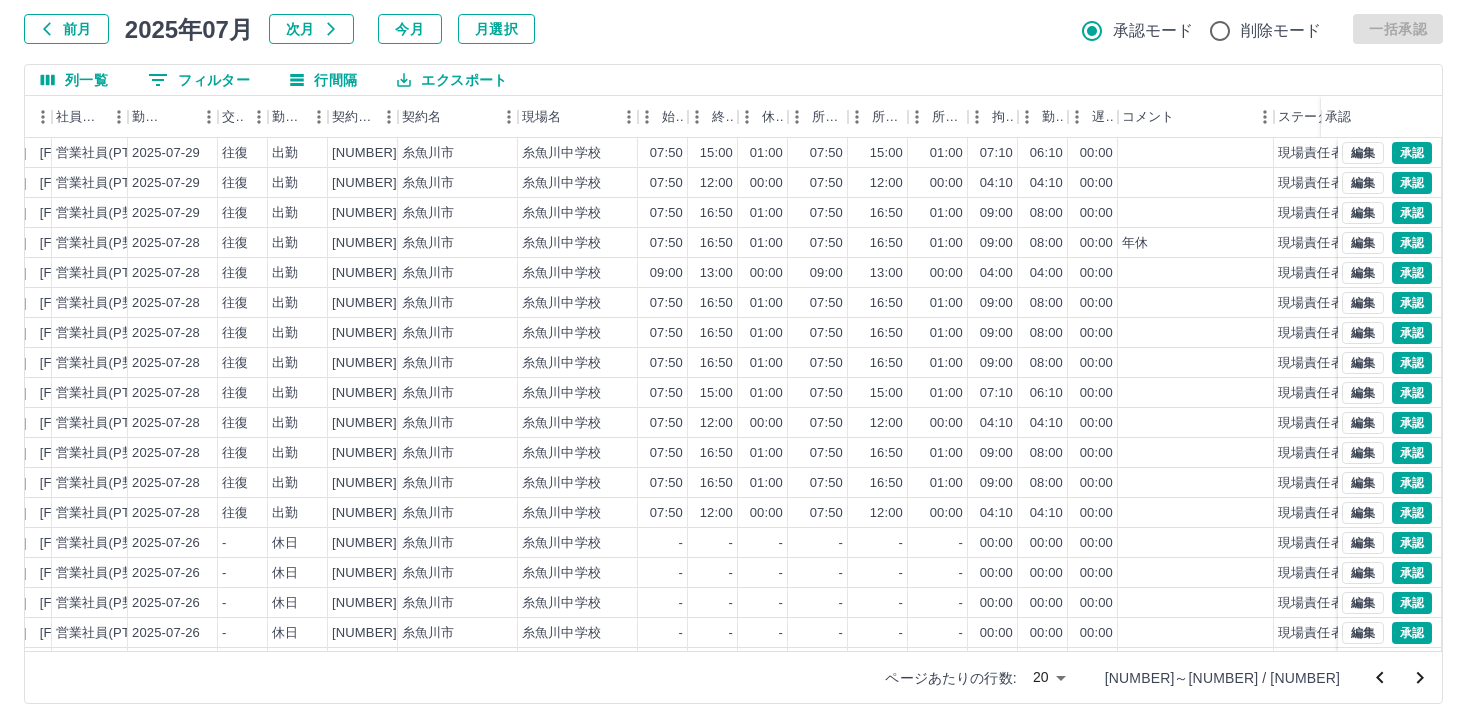 click on "SDH勤怠 [LAST]　[FIRST] 勤務実績承認 前月 2025年07月 次月 今月 月選択 承認モード 削除モード 一括承認 列一覧 0 フィルター 行間隔 エクスポート 承認フロー 社員番号 社員名 社員区分 勤務日 交通費 勤務区分 契約コード 契約名 現場名 始業 終業 休憩 所定開始 所定終業 所定休憩 拘束 勤務 遅刻等 コメント ステータス 承認 現 事 Ａ 営 [NUMBER] [LAST]　[FIRST] 営業社員(PT契約) 2025-07-29 往復 出勤 [NUMBER] [CITY] [LOCATION] 07:50 15:00 01:00 07:50 15:00 01:00 07:10 06:10 00:00 現場責任者承認待 現 事 Ａ 営 [NUMBER] [LAST]　[FIRST] 営業社員(PT契約) 2025-07-29 往復 出勤 [NUMBER] [CITY] [LOCATION] 07:50 12:00 00:00 07:50 12:00 00:00 04:10 04:10 00:00 現場責任者承認待 現 事 Ａ 営 [NUMBER] [LAST]　[FIRST] 営業社員(P契約) 2025-07-29 往復 出勤 [NUMBER] [CITY] [LOCATION] 07:50 16:50 01:00 07:50 16:50 01:00 09:00 08:00" at bounding box center [733, 305] 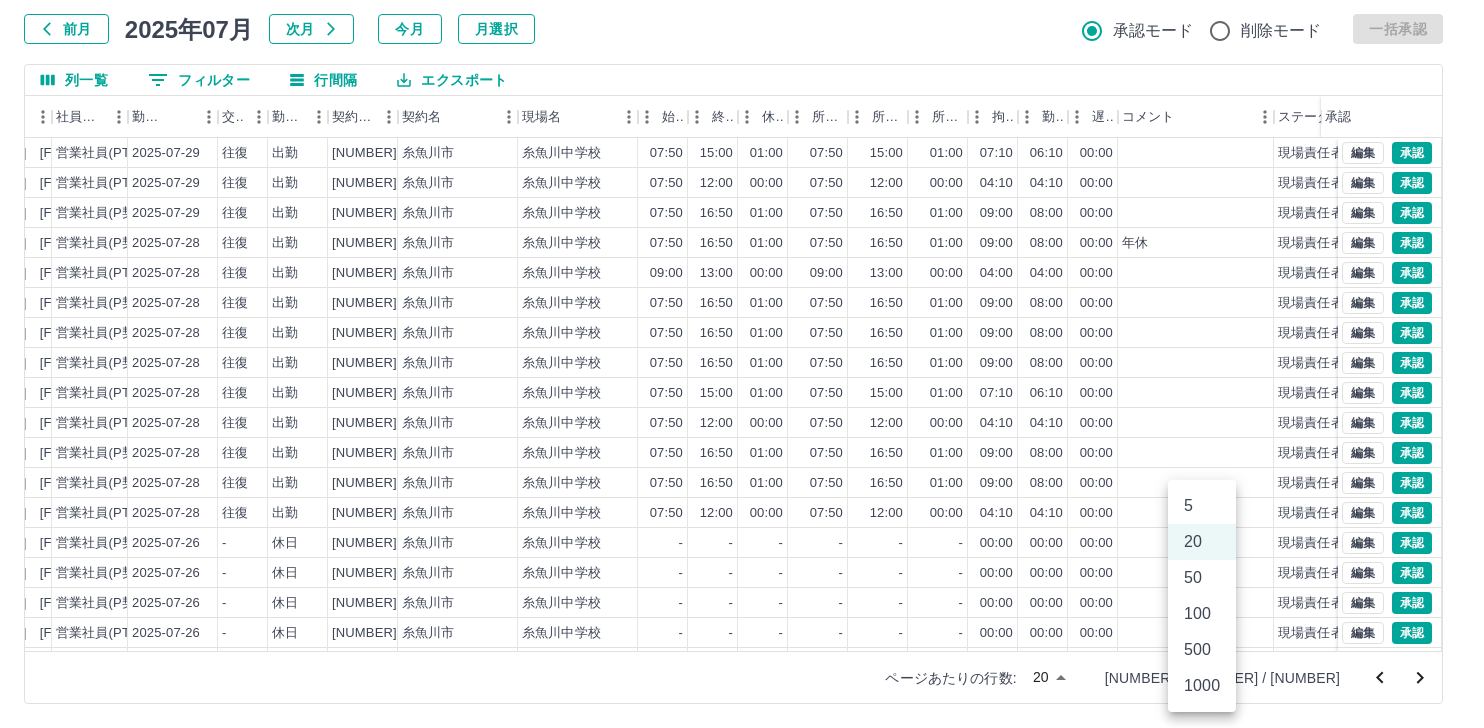 click on "100" at bounding box center [1202, 614] 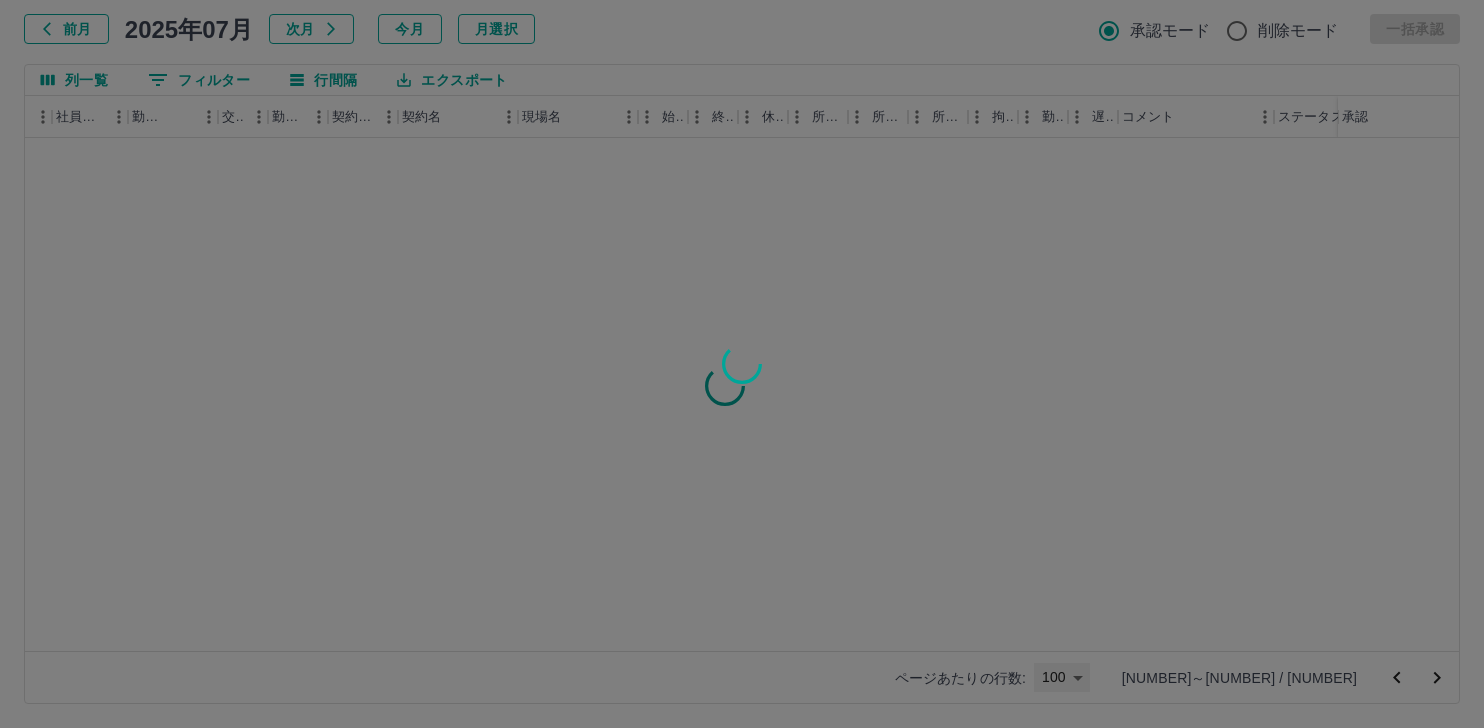 type on "***" 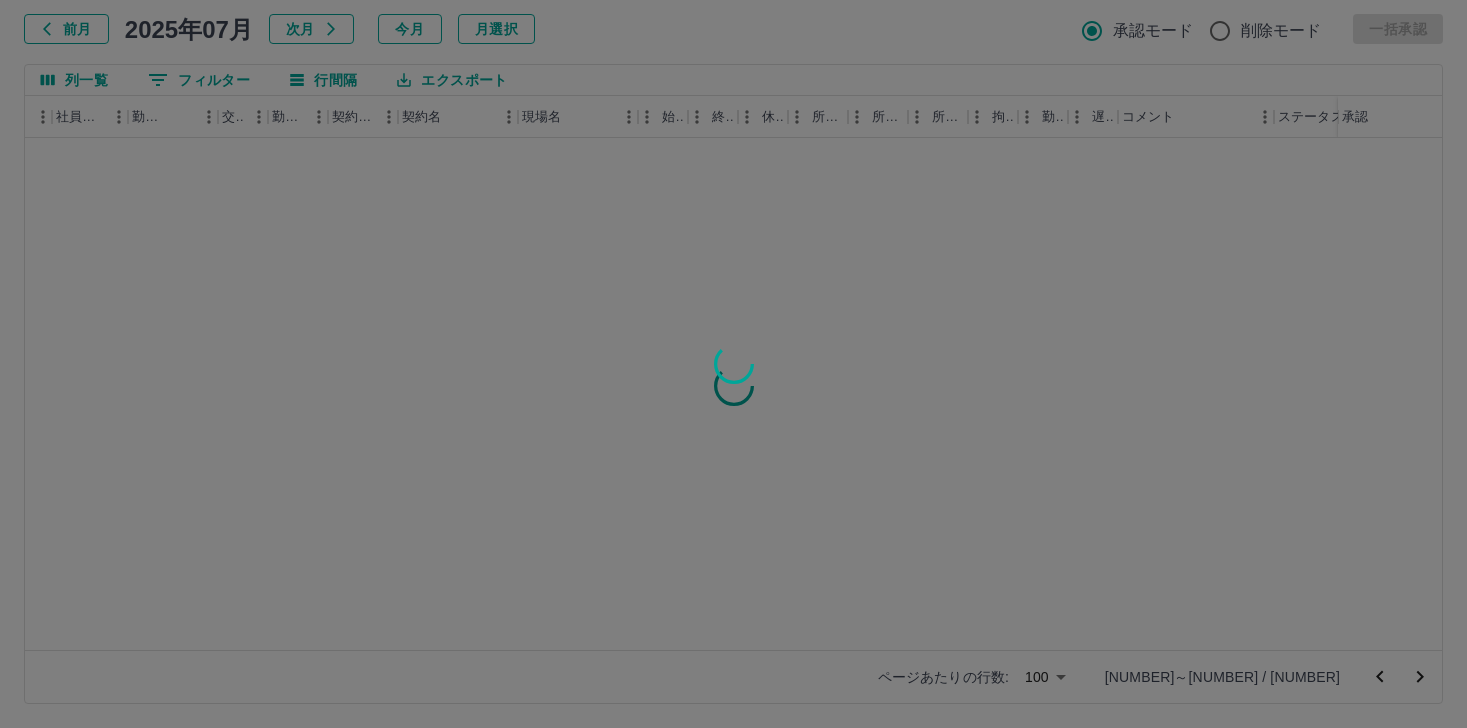 click at bounding box center (733, 364) 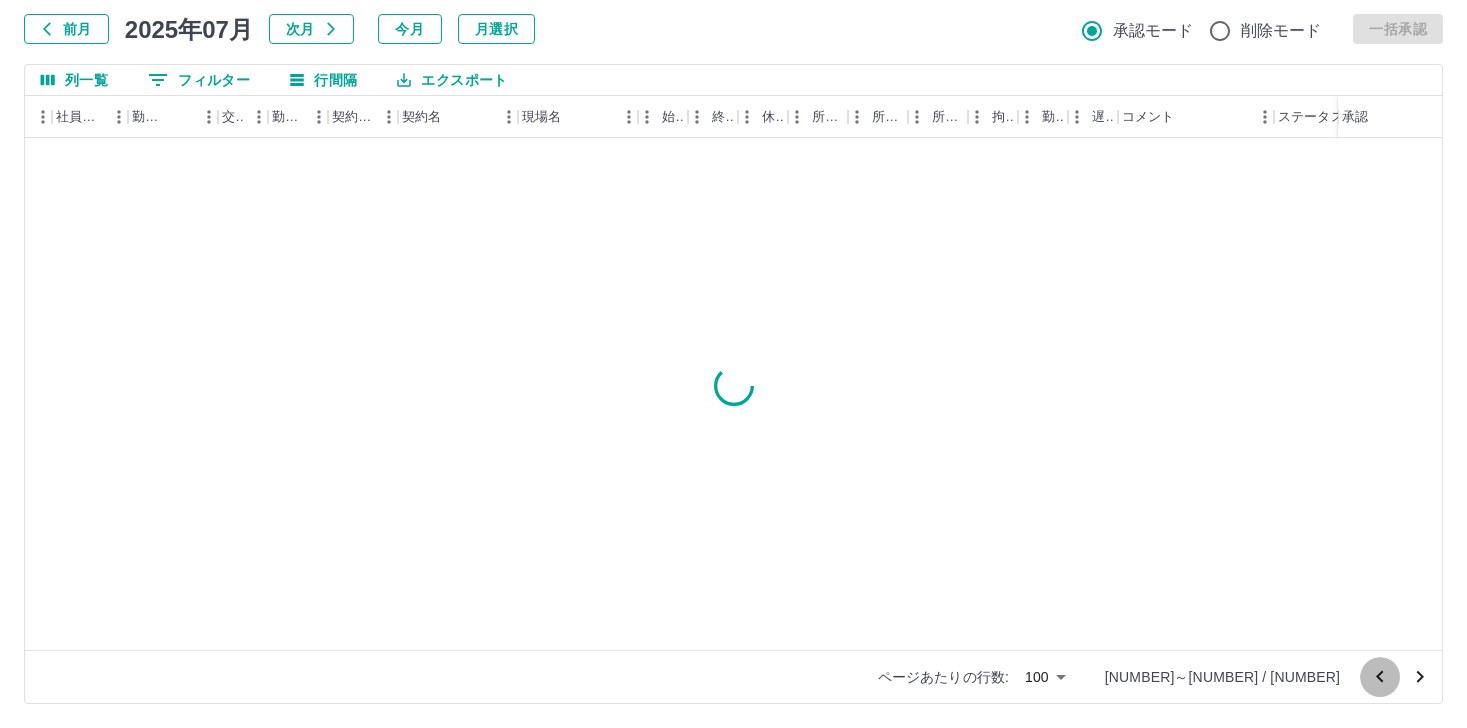 click 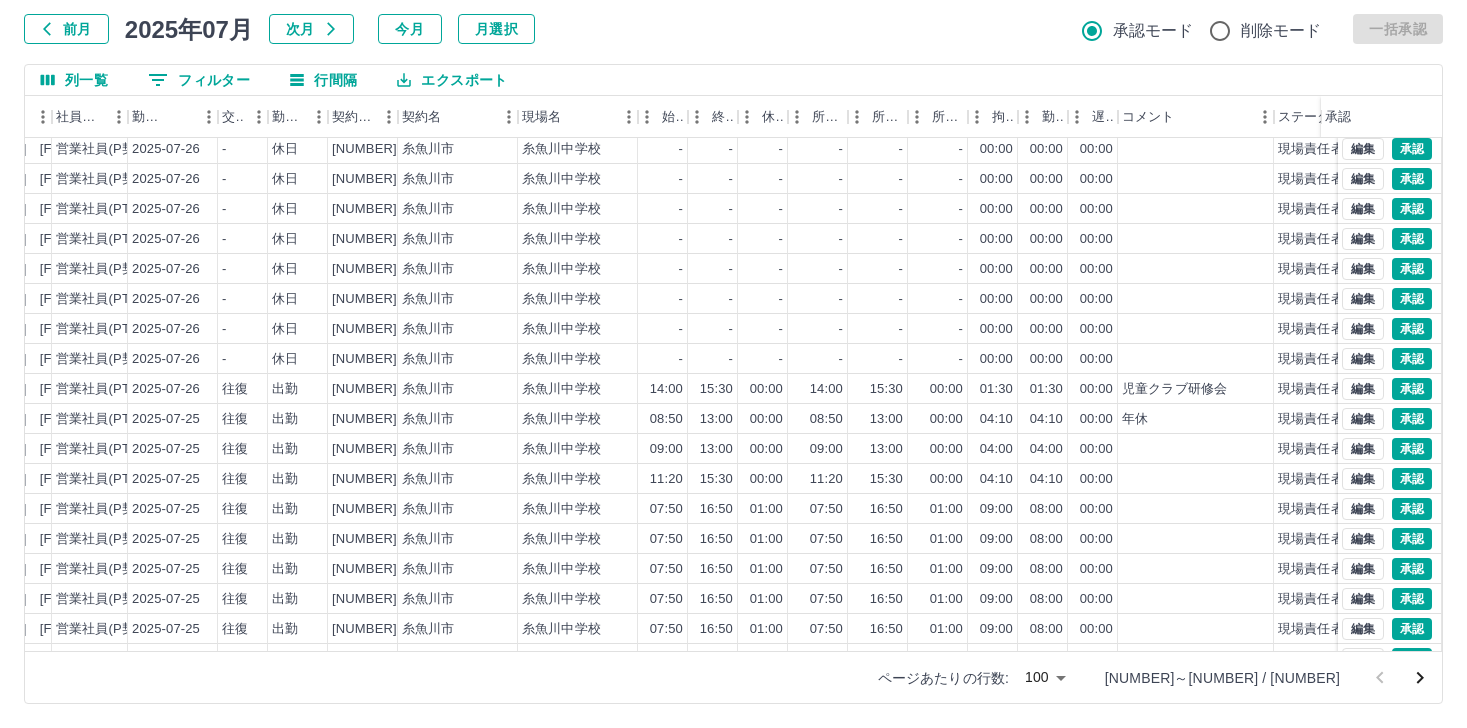 scroll, scrollTop: 1031, scrollLeft: 273, axis: both 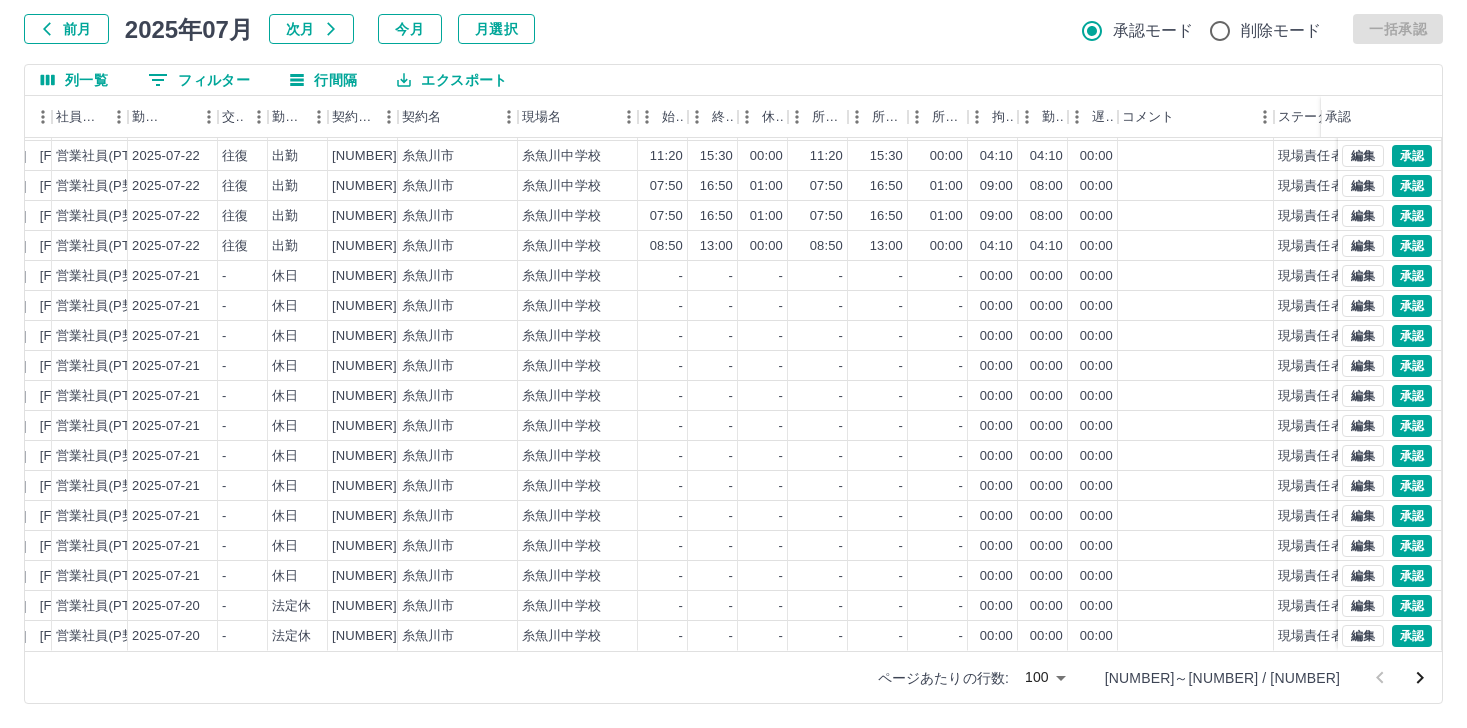click 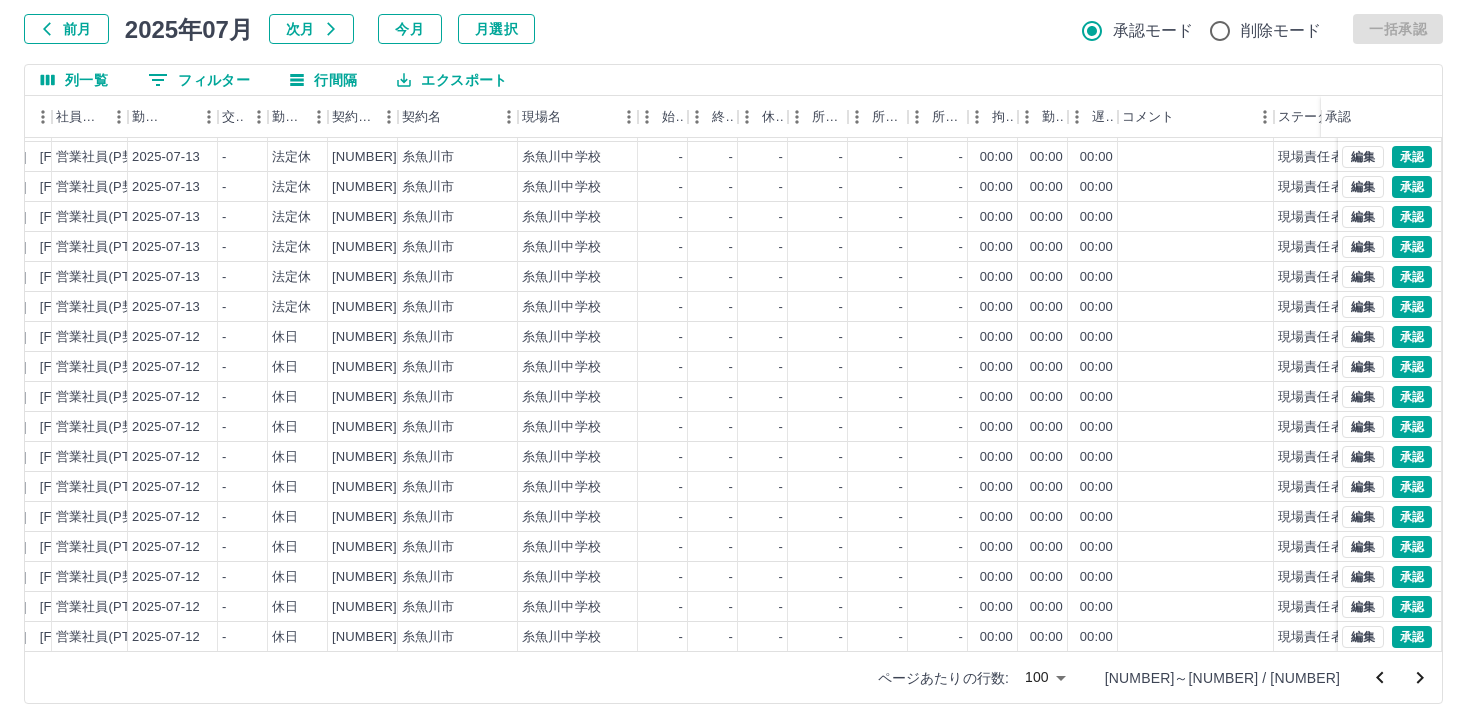 scroll, scrollTop: 2504, scrollLeft: 273, axis: both 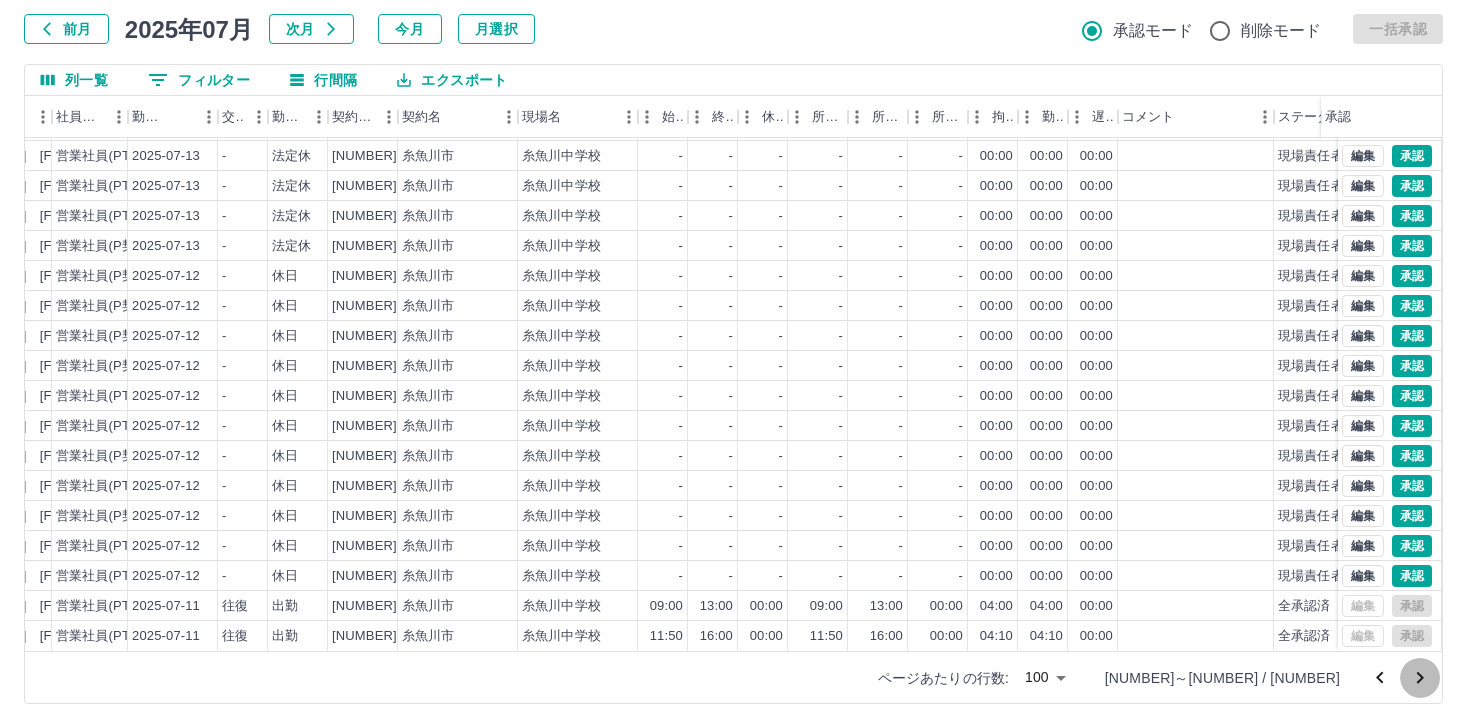 click 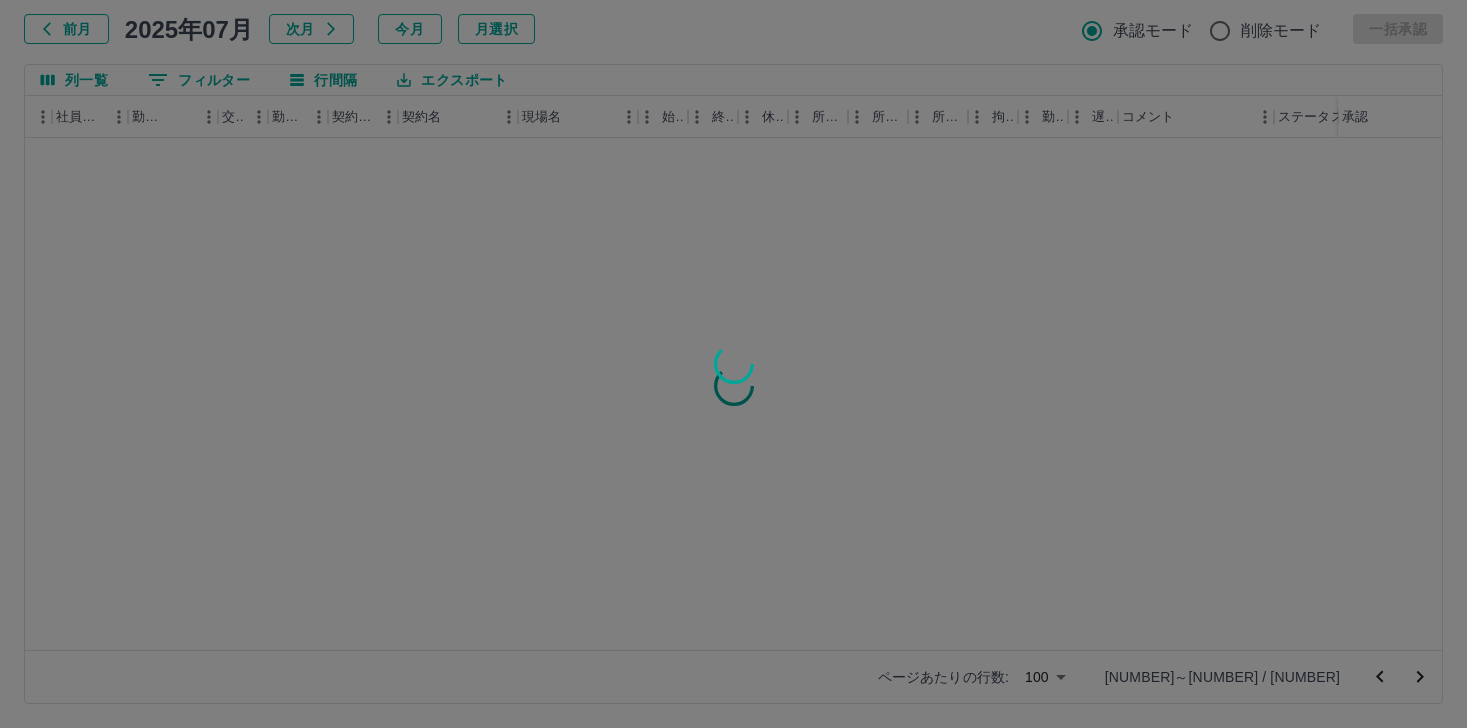 scroll, scrollTop: 0, scrollLeft: 273, axis: horizontal 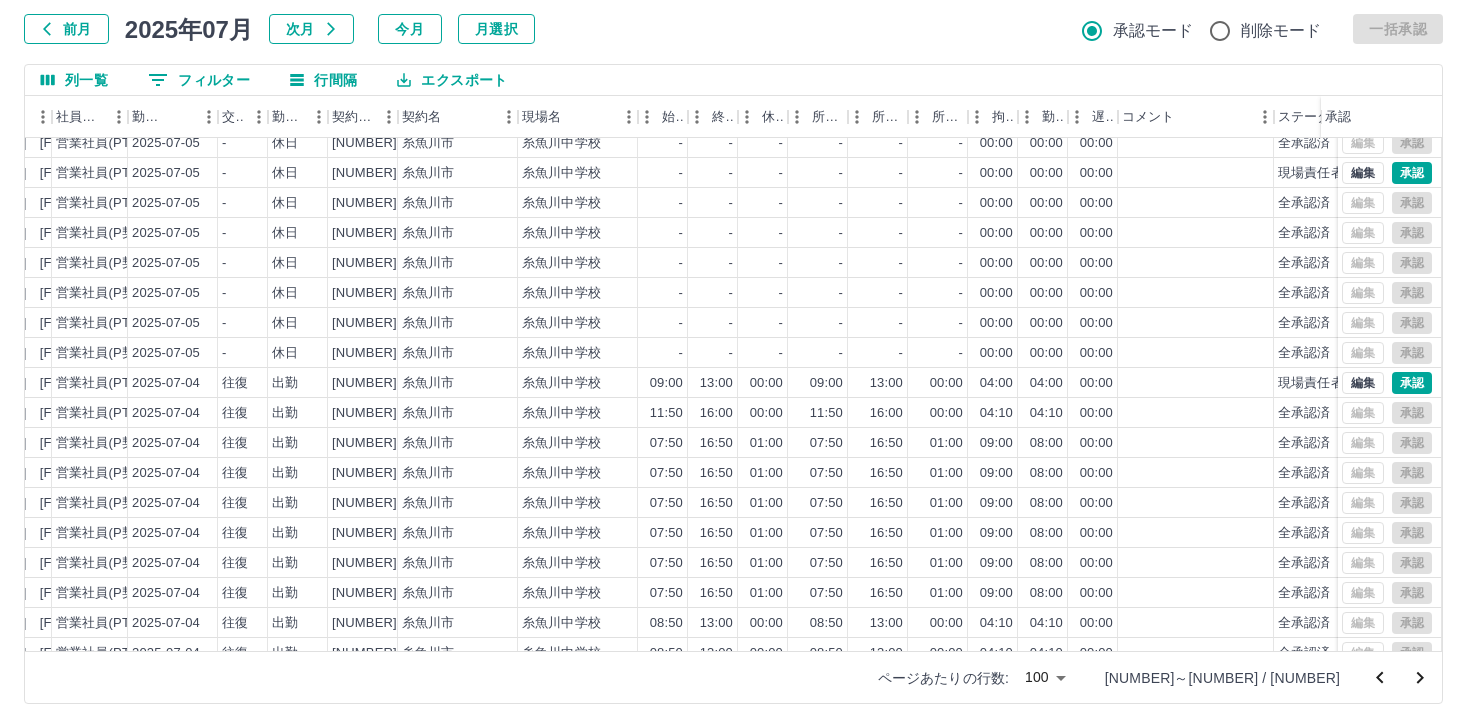 click 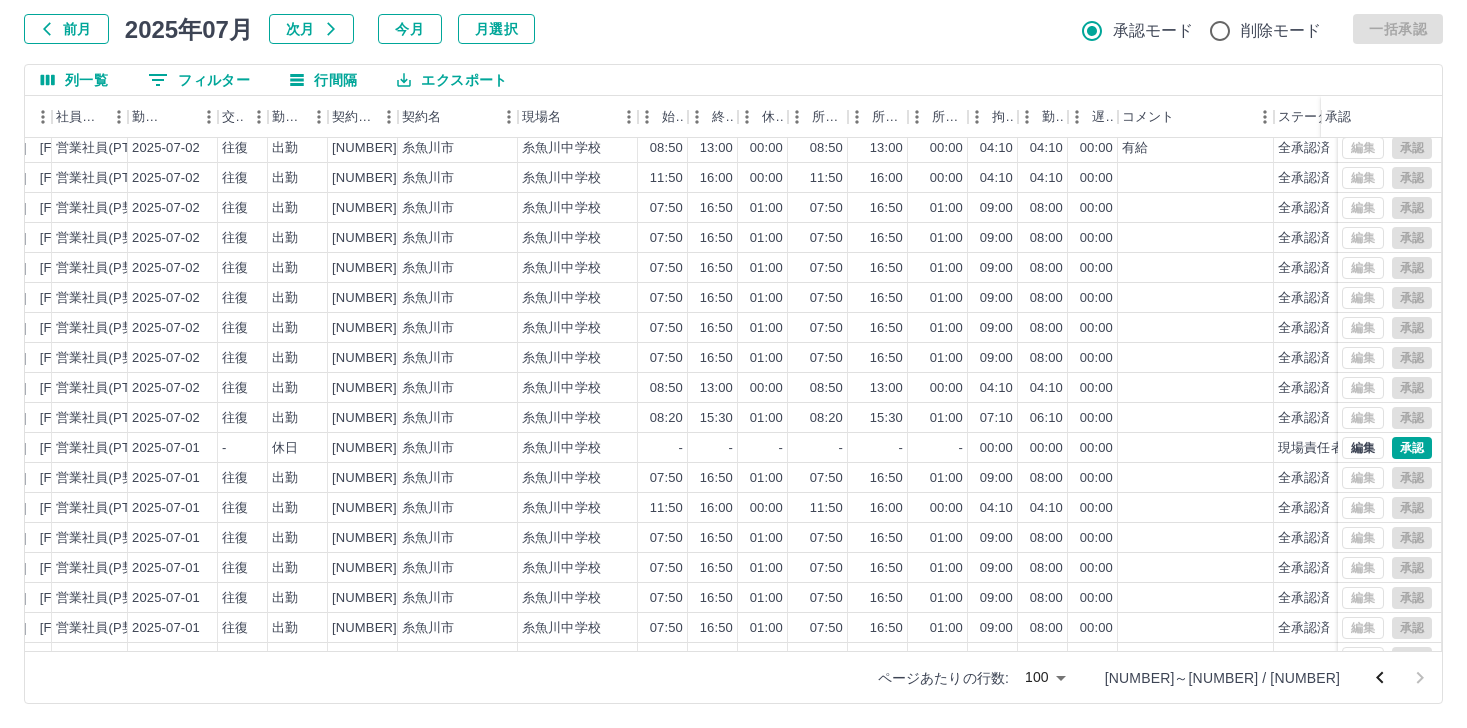 scroll, scrollTop: 0, scrollLeft: 273, axis: horizontal 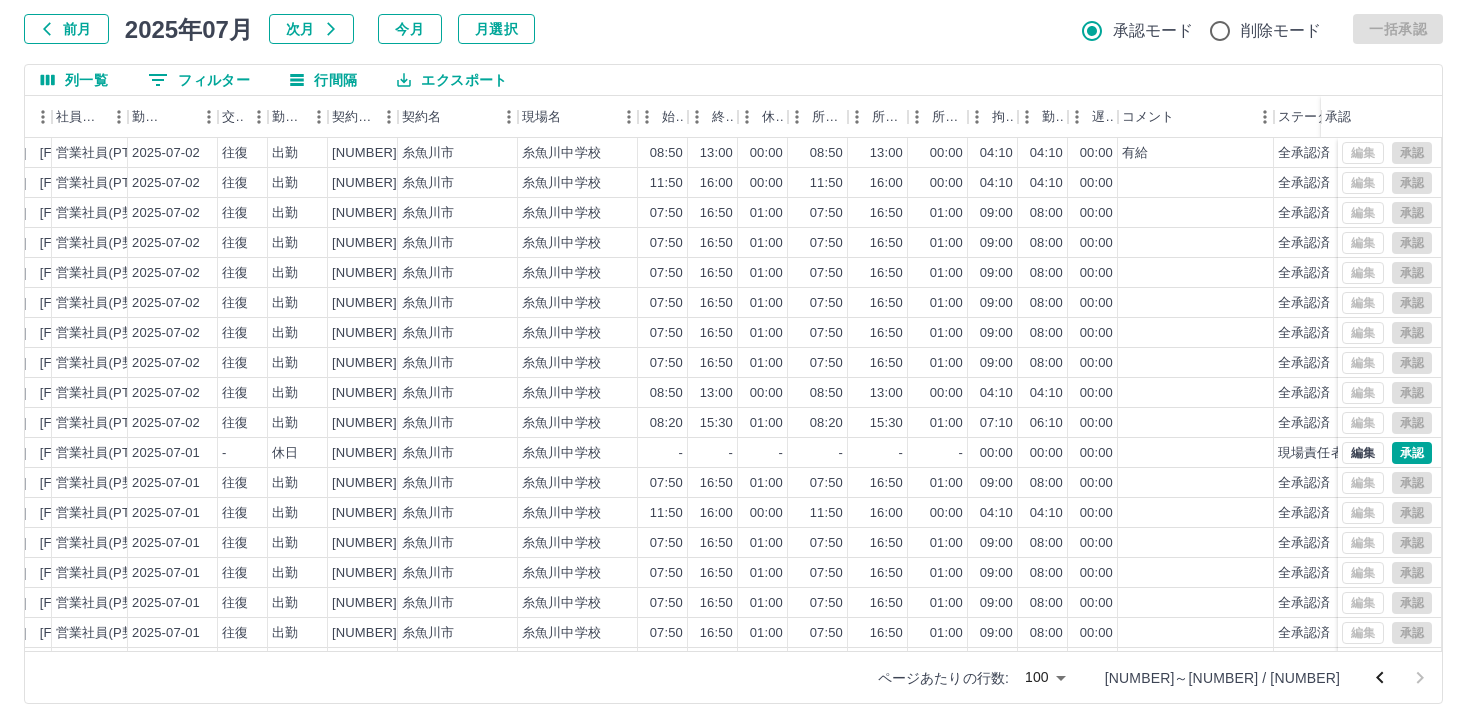 click 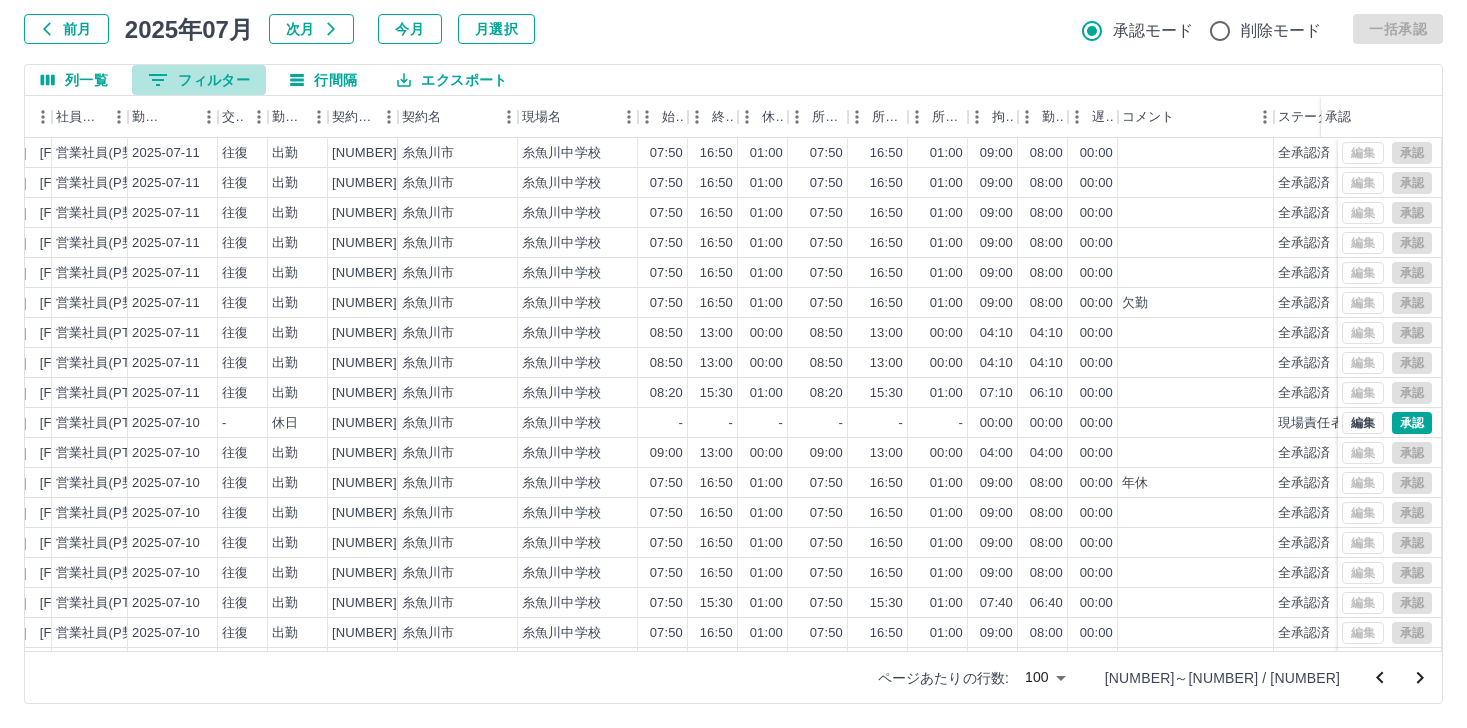 click 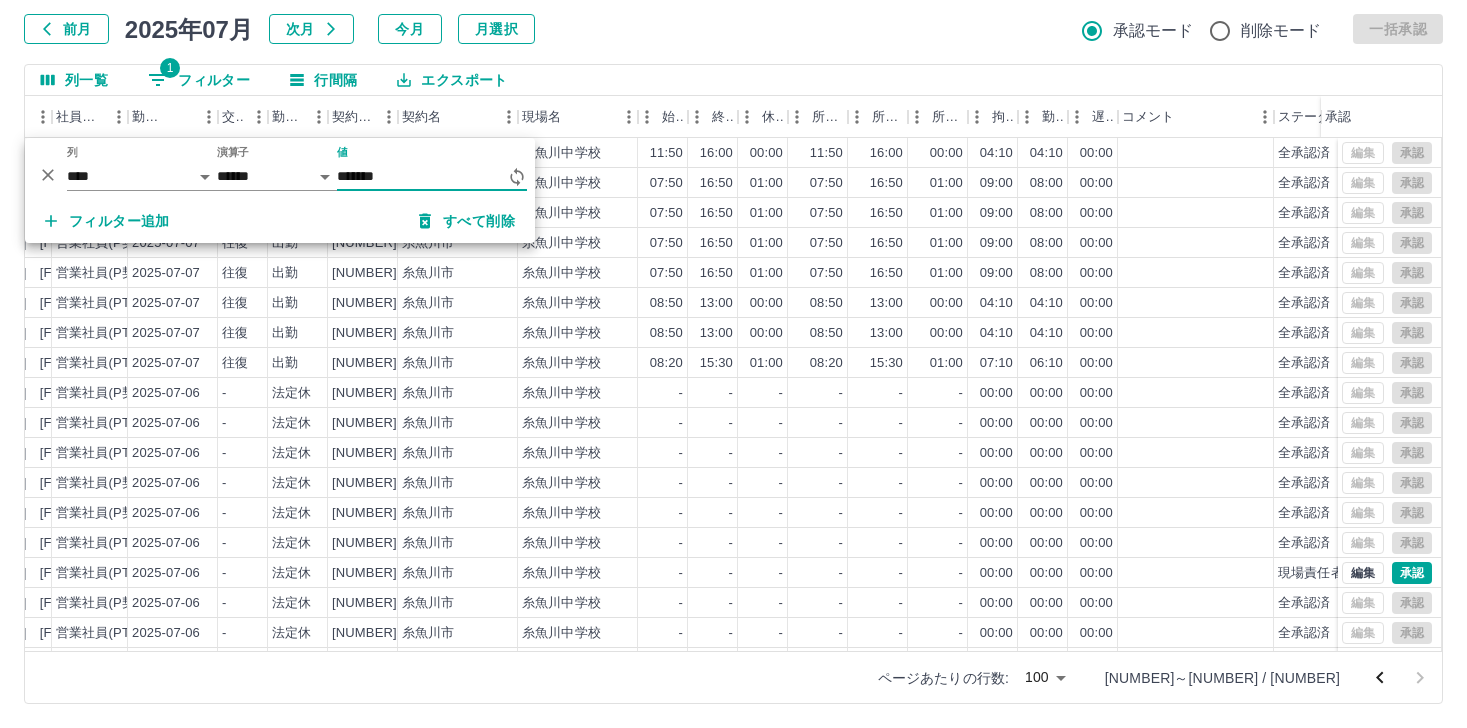 type on "*******" 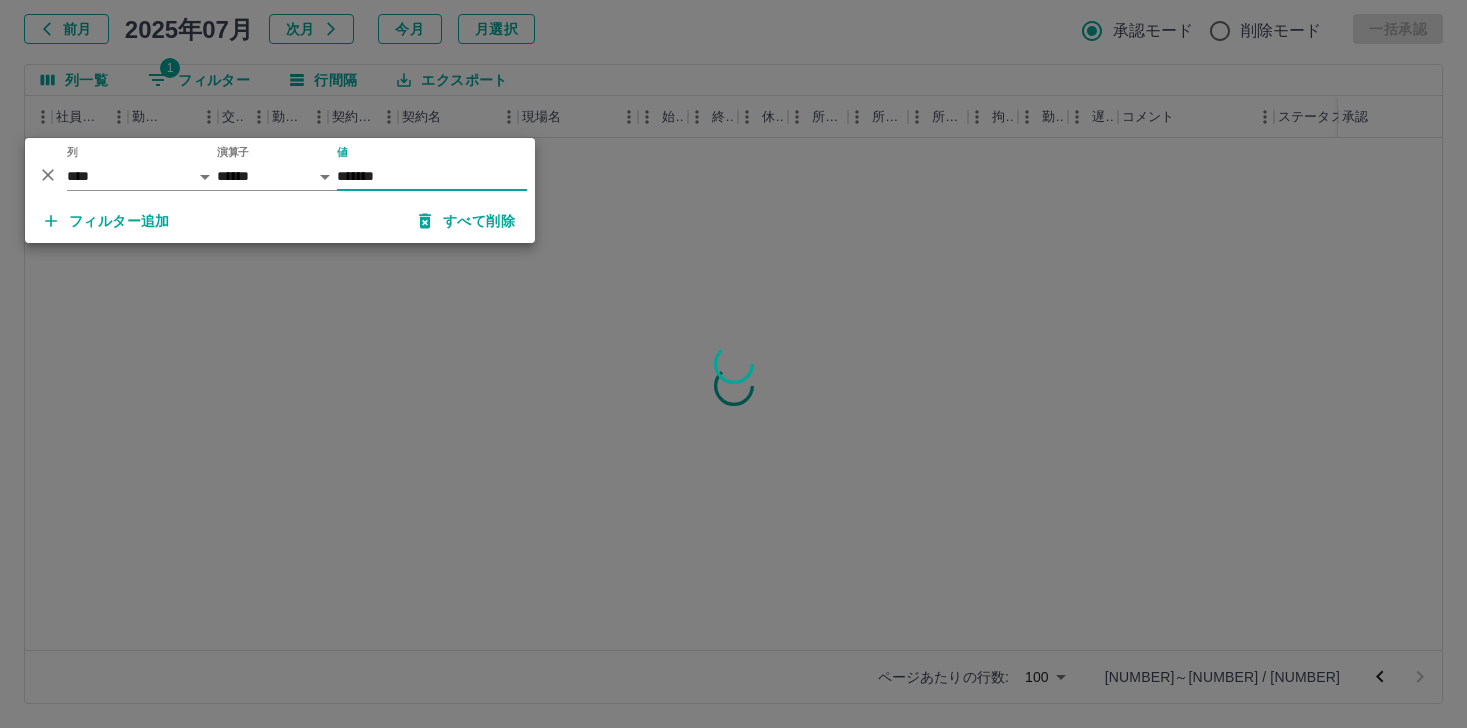 click at bounding box center [733, 364] 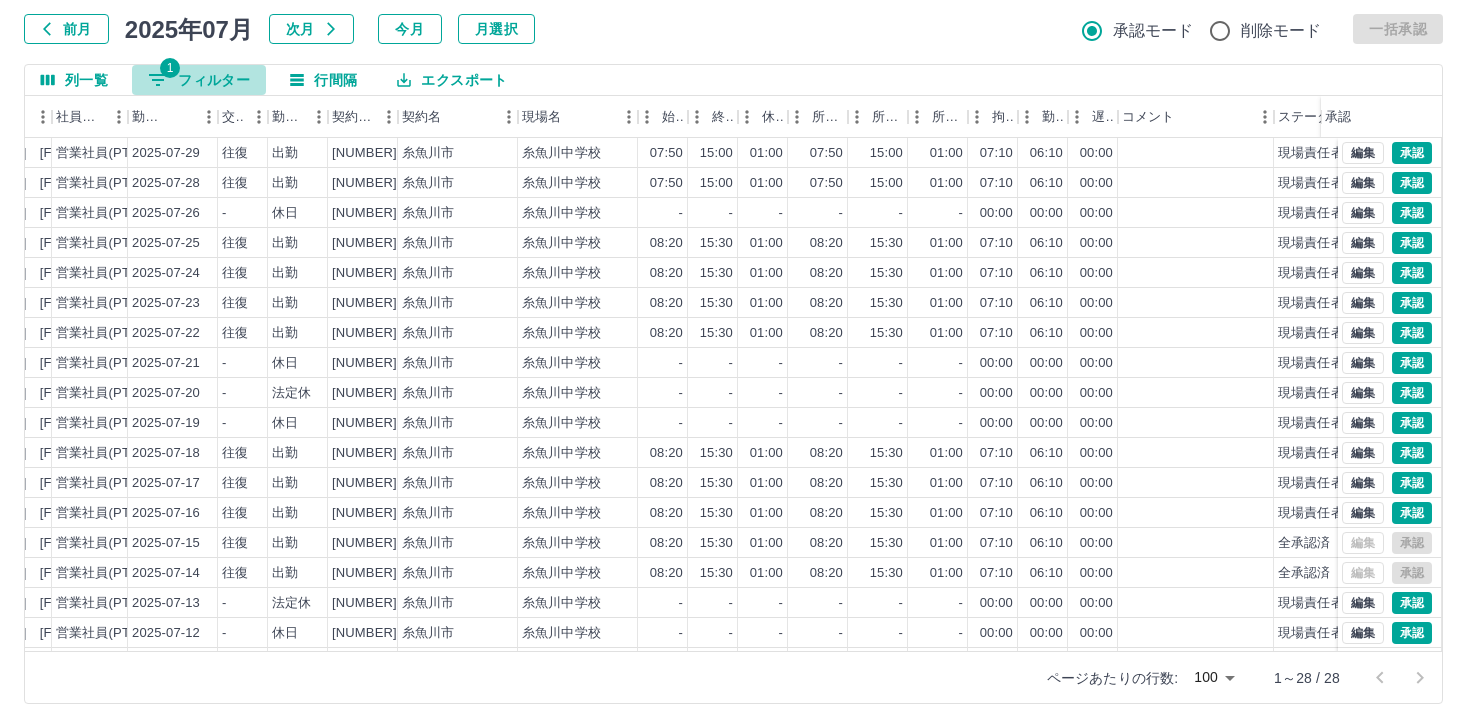 click on "1" at bounding box center (170, 68) 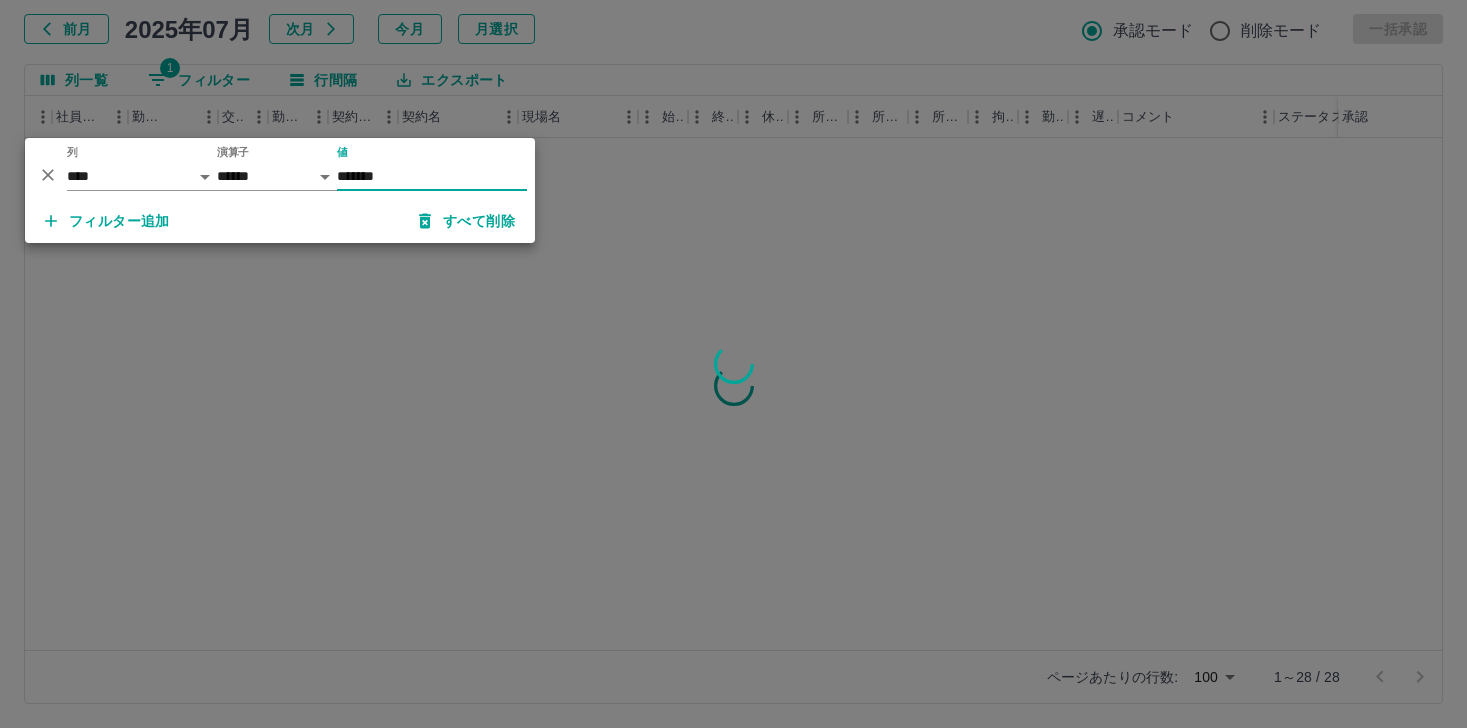 type on "*******" 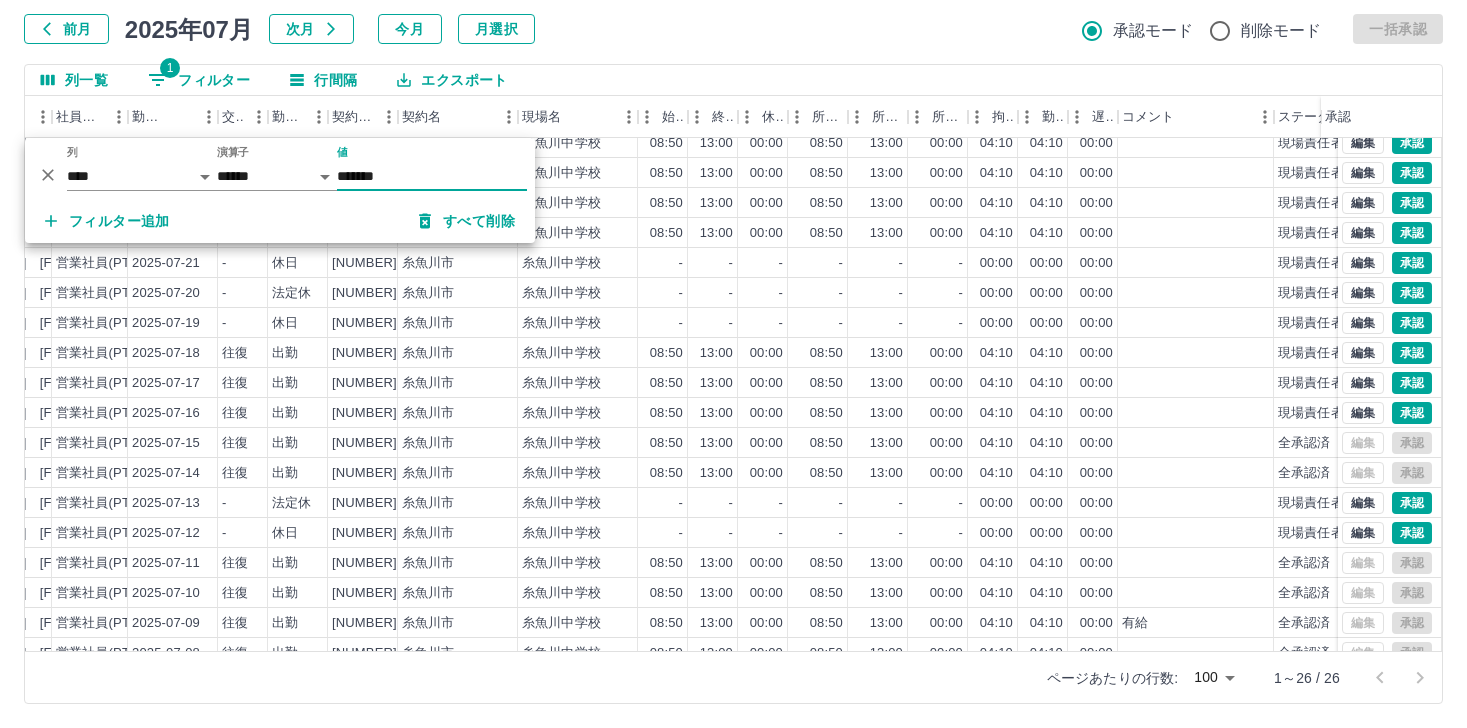 scroll, scrollTop: 42, scrollLeft: 273, axis: both 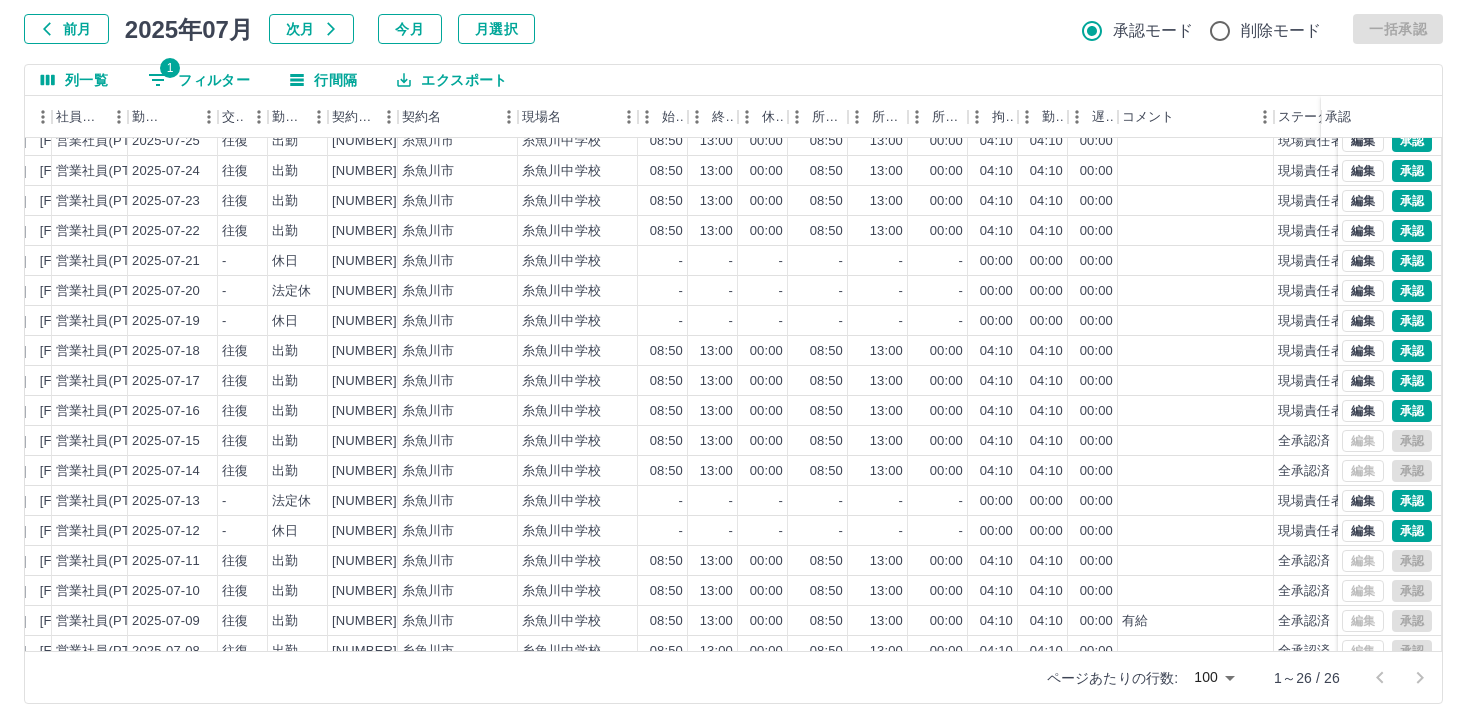 click on "勤務実績承認 前月 2025年07月 次月 今月 月選択 承認モード 削除モード 一括承認" at bounding box center (733, 0) 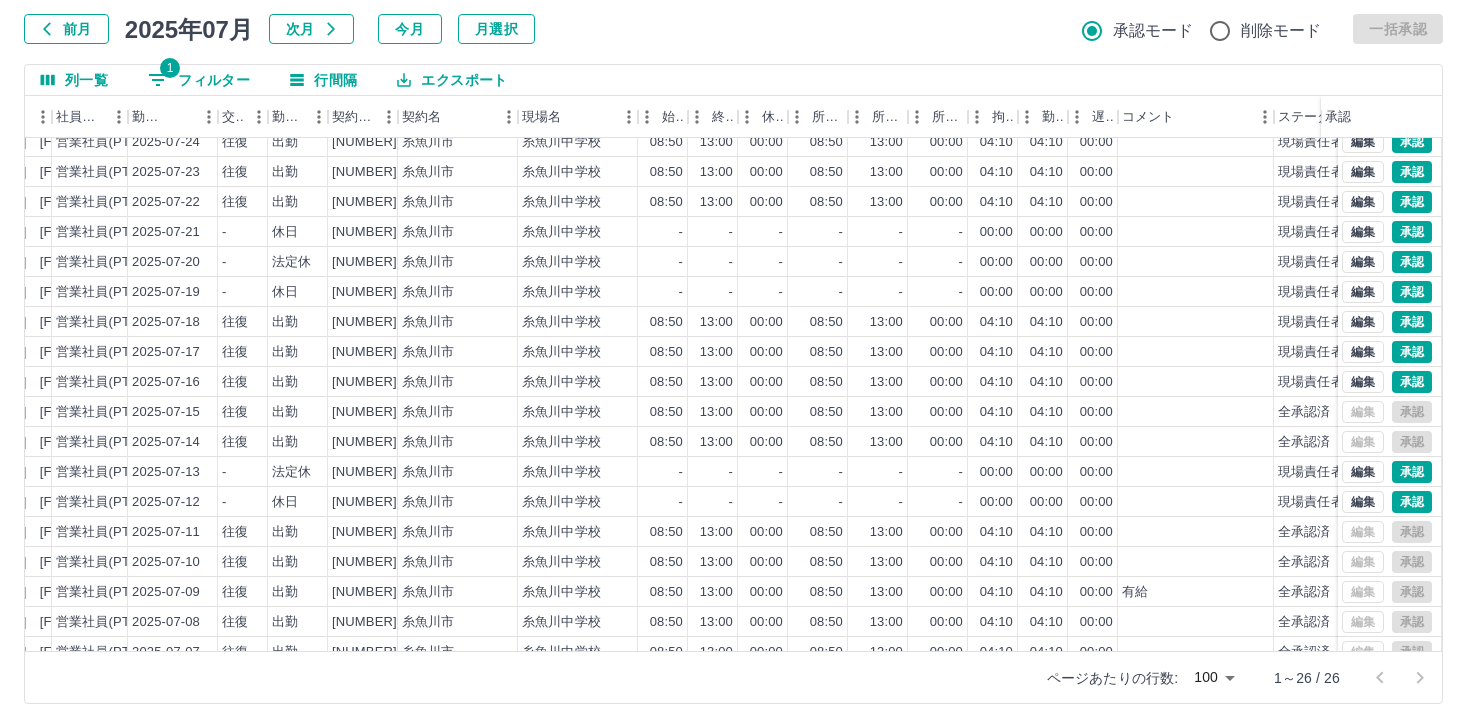 scroll, scrollTop: 0, scrollLeft: 273, axis: horizontal 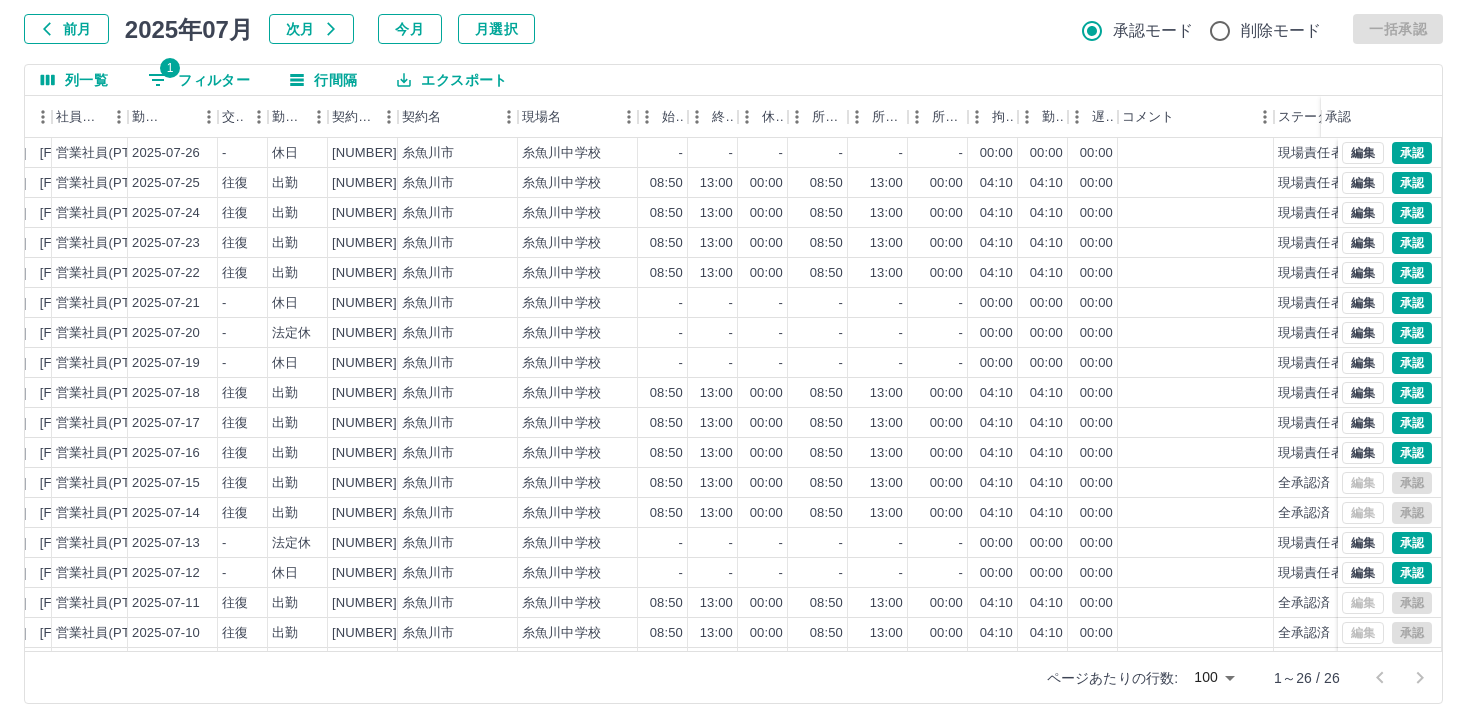 click on "1" at bounding box center (170, 68) 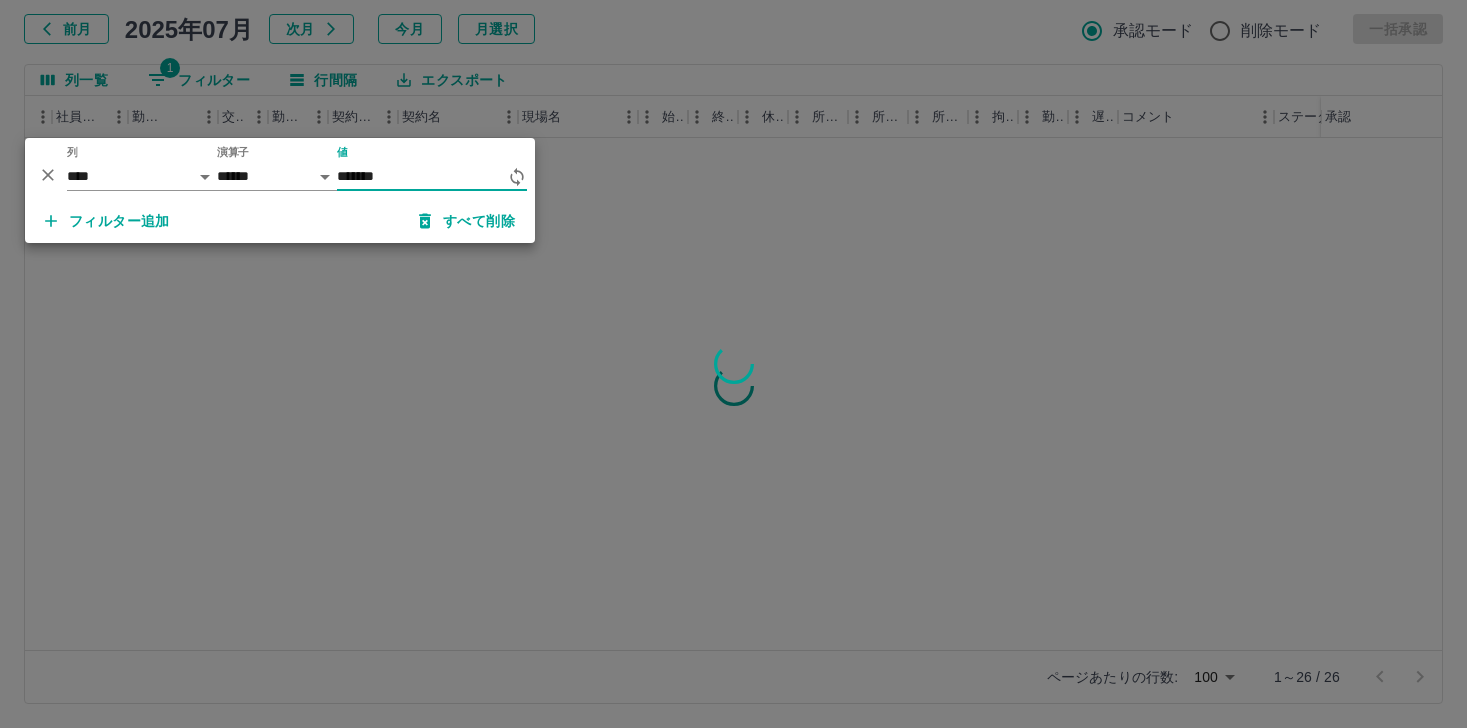 type on "*******" 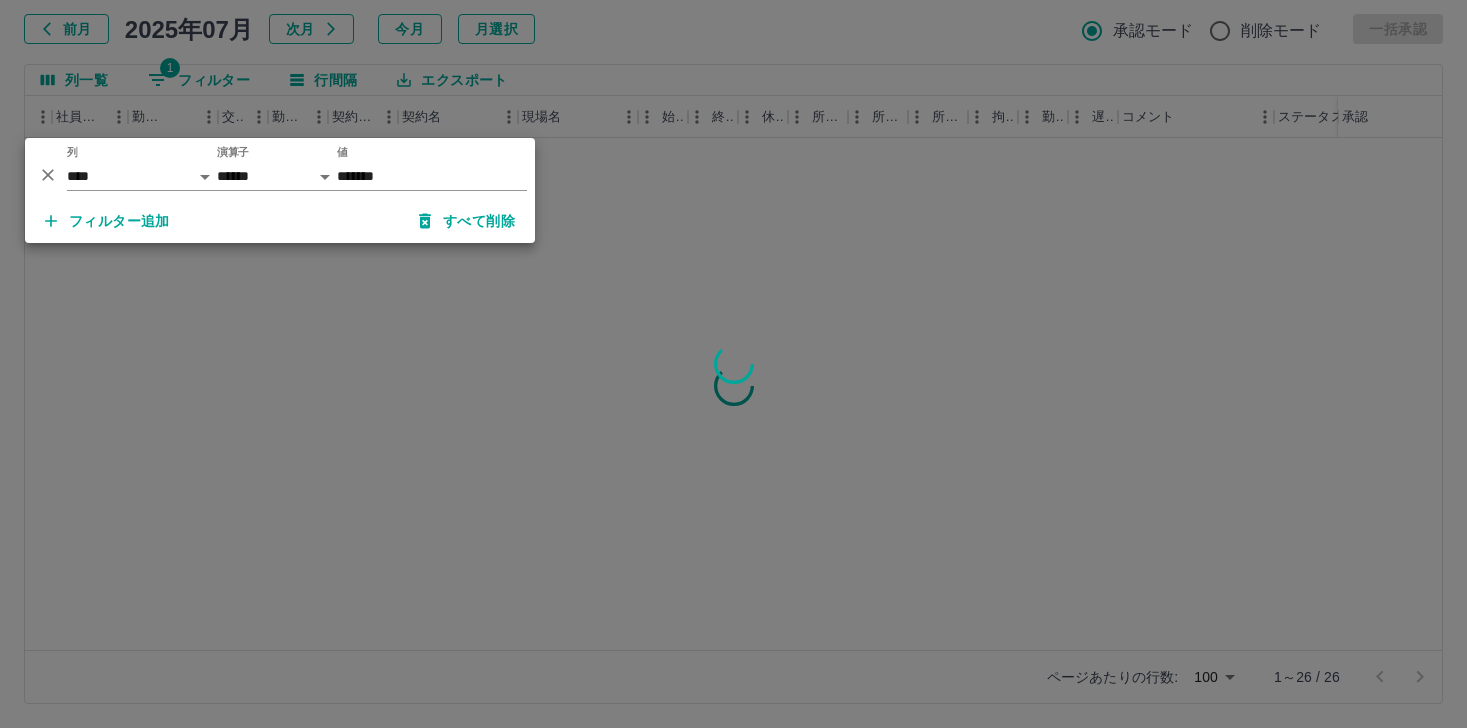 click at bounding box center (733, 364) 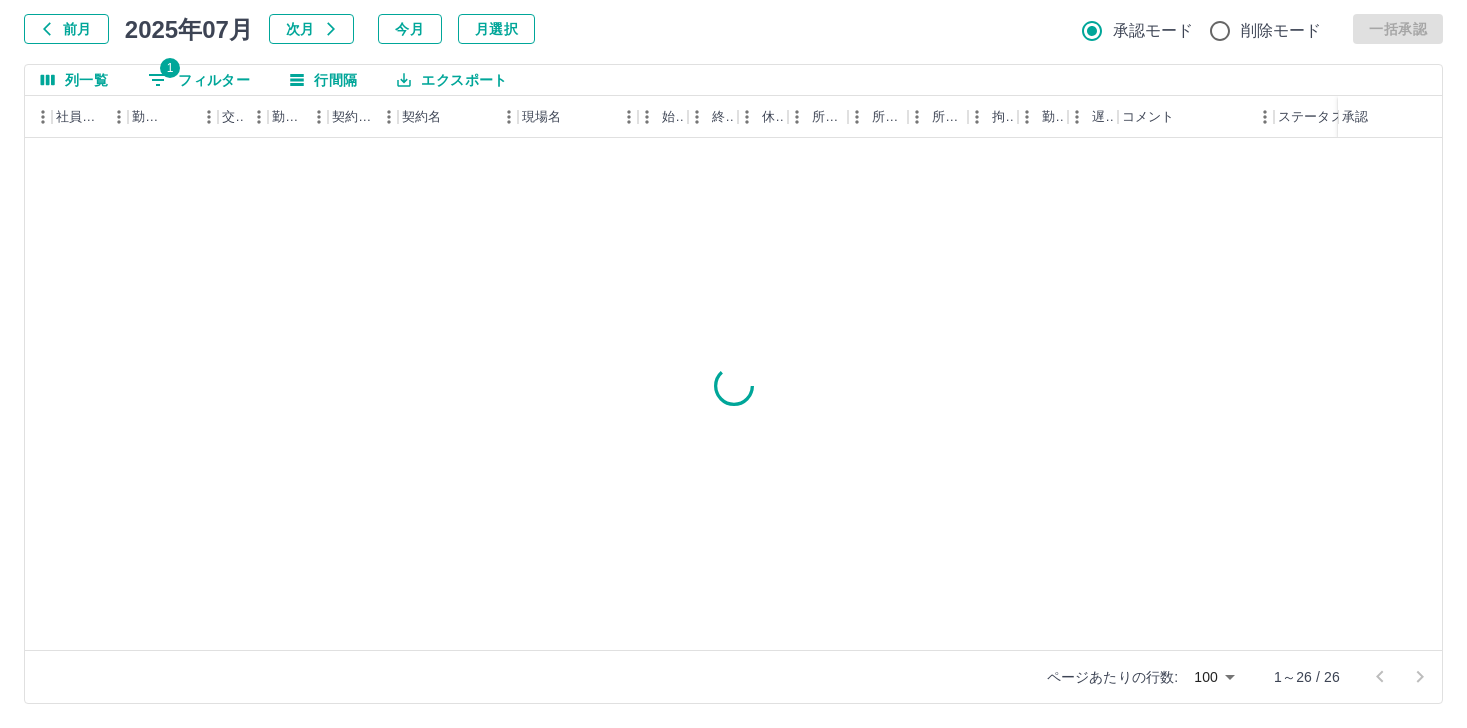 click at bounding box center [733, 385] 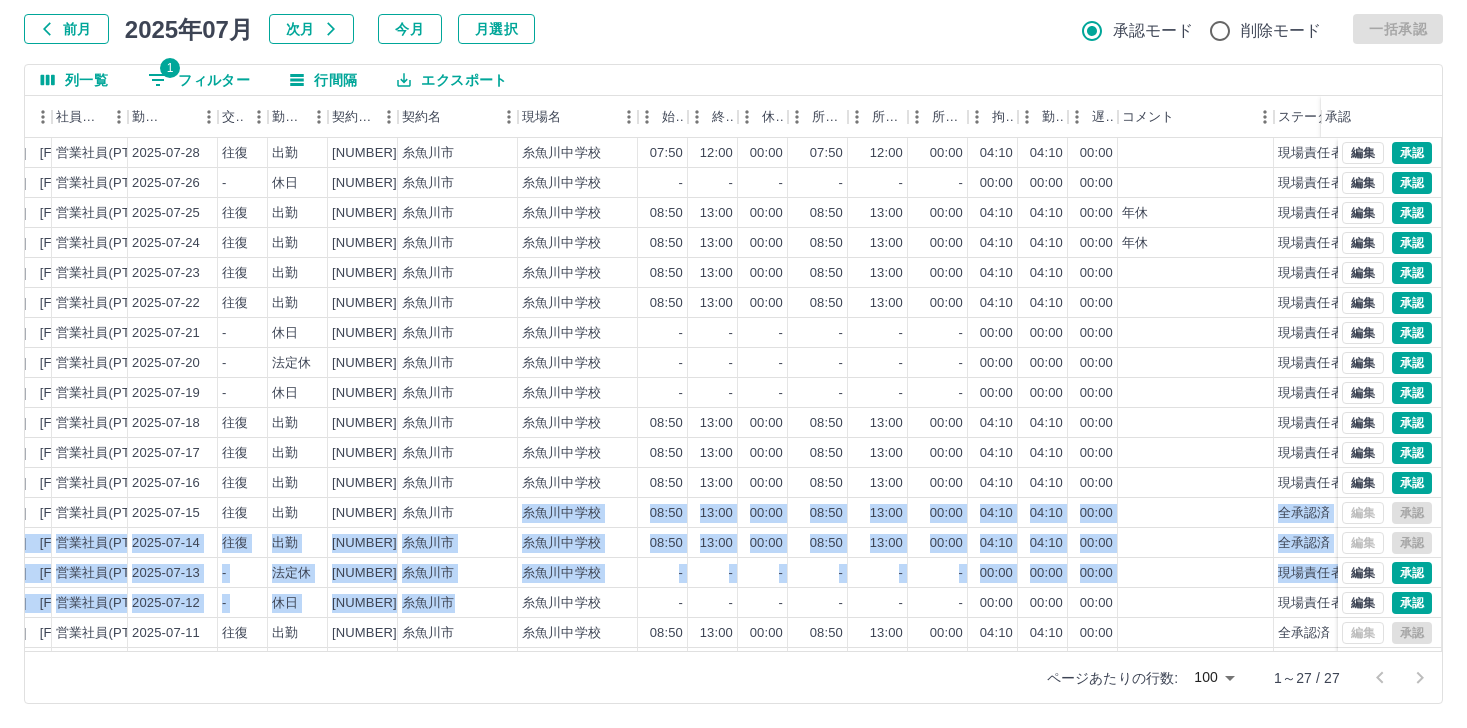 drag, startPoint x: 503, startPoint y: 592, endPoint x: 513, endPoint y: 518, distance: 74.672615 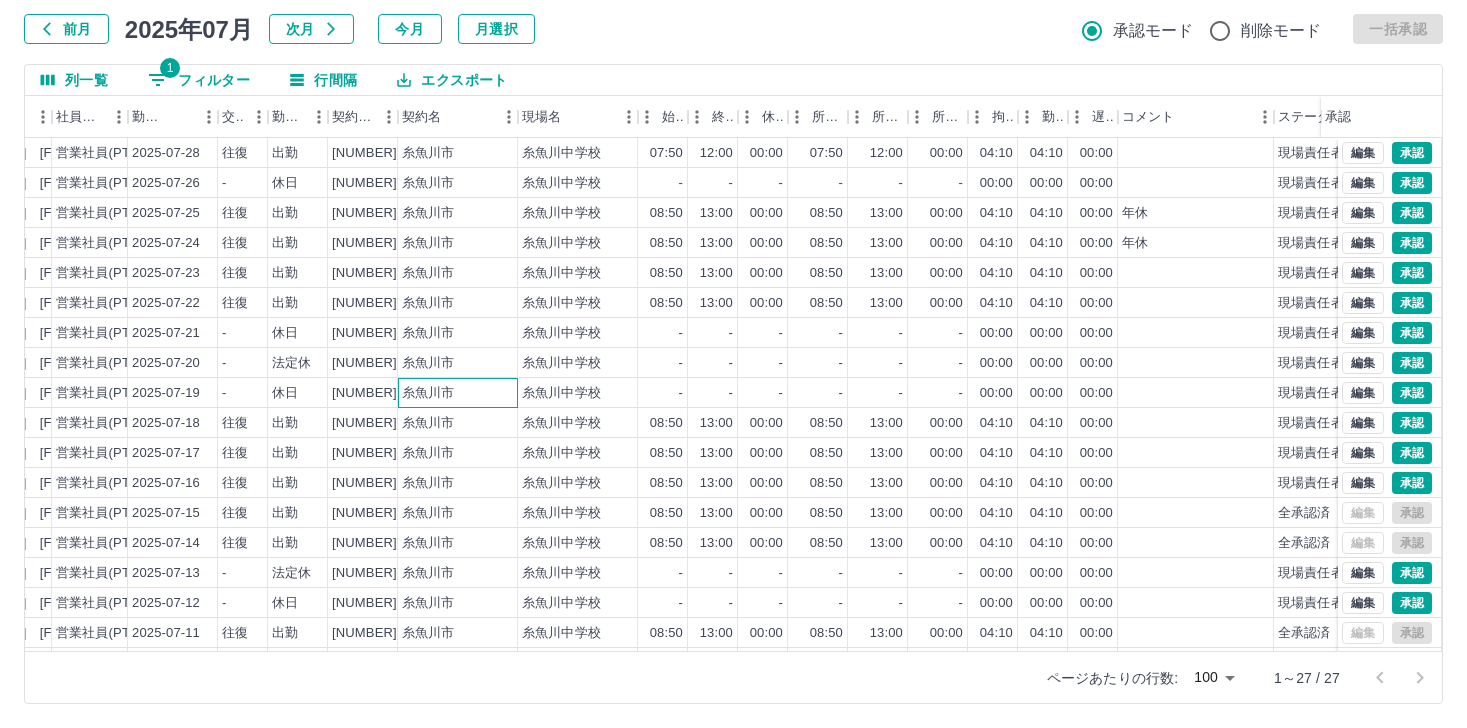click on "糸魚川市" at bounding box center [458, 393] 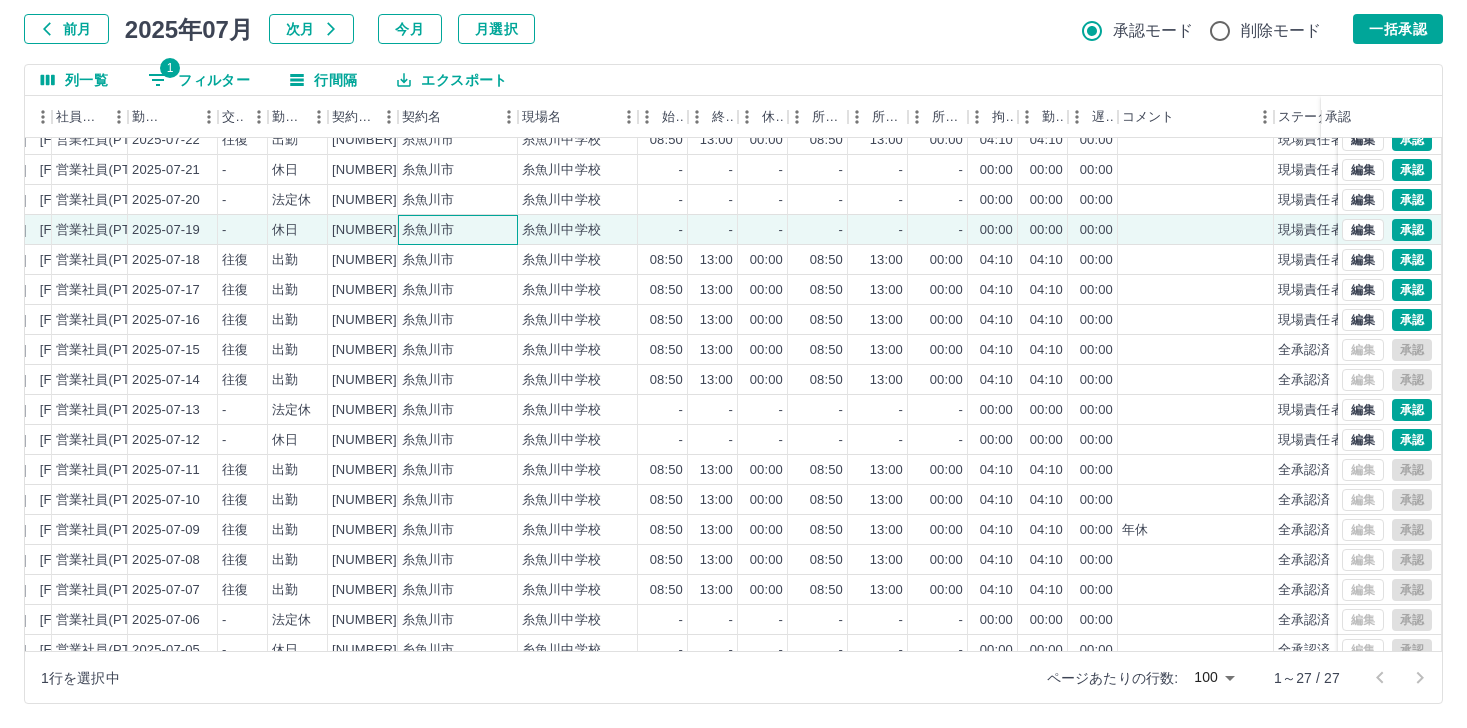 scroll, scrollTop: 0, scrollLeft: 273, axis: horizontal 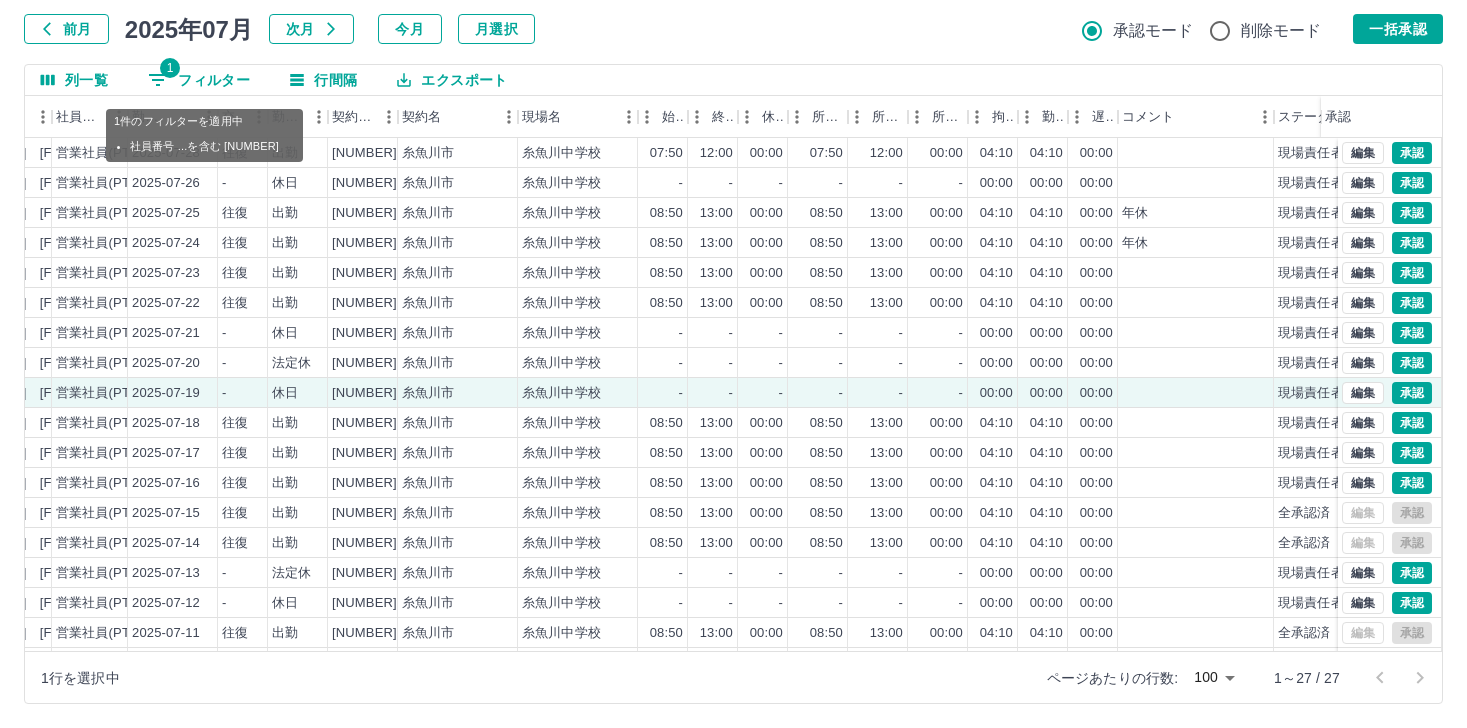 click 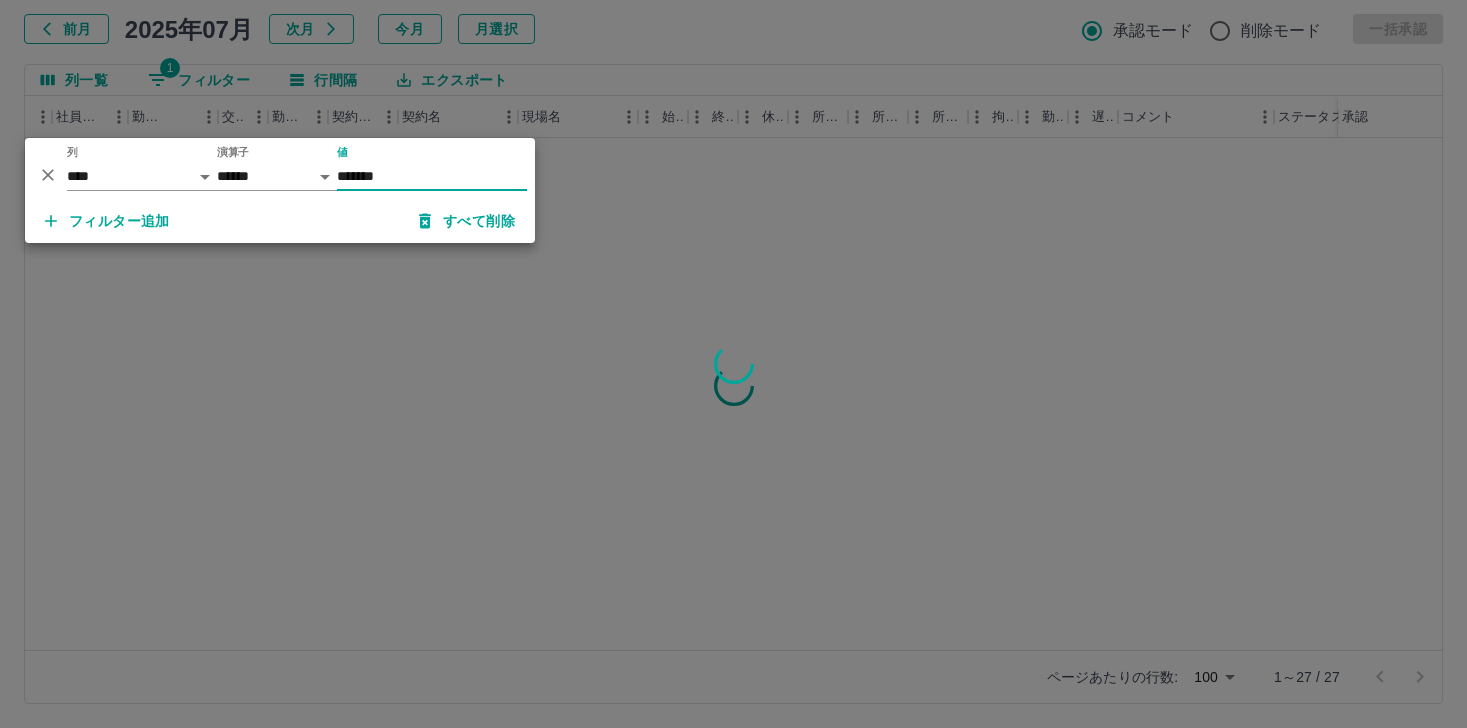 type on "*******" 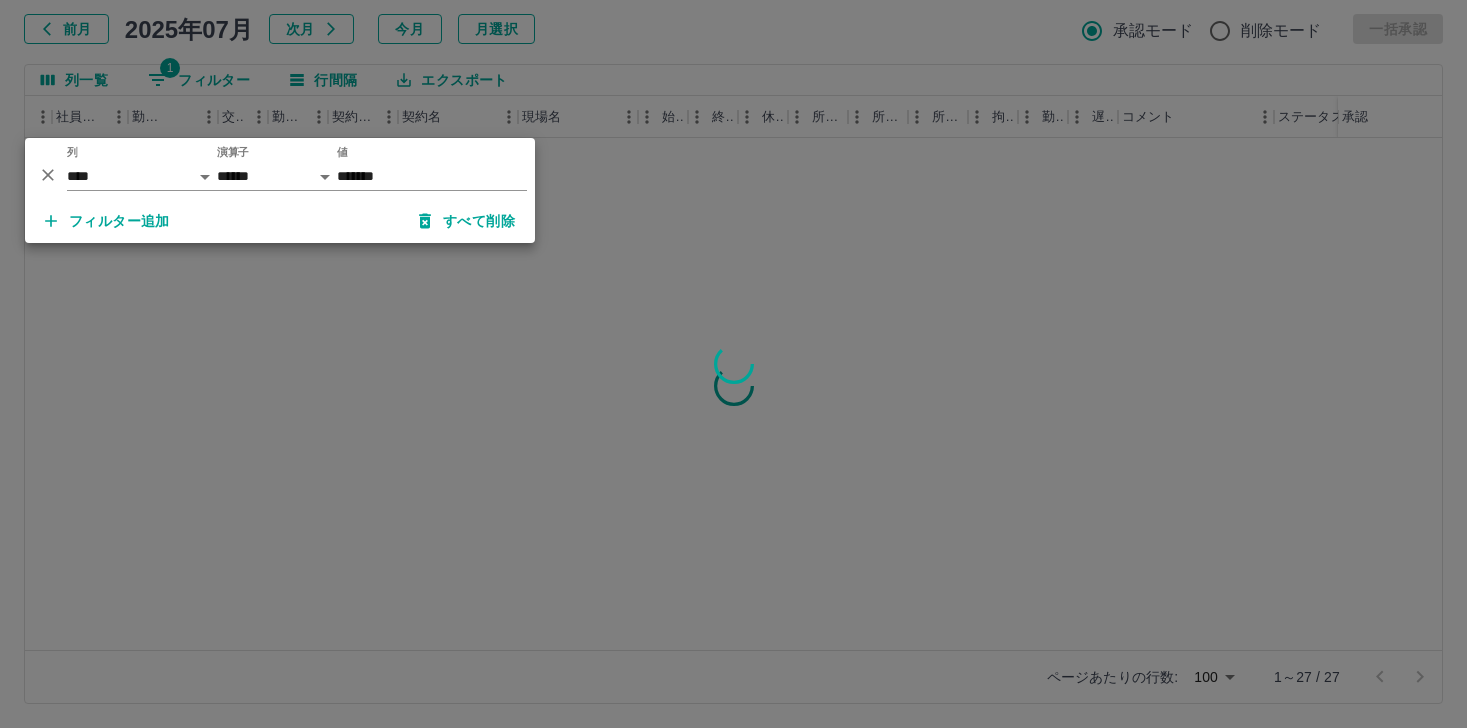 click at bounding box center (733, 364) 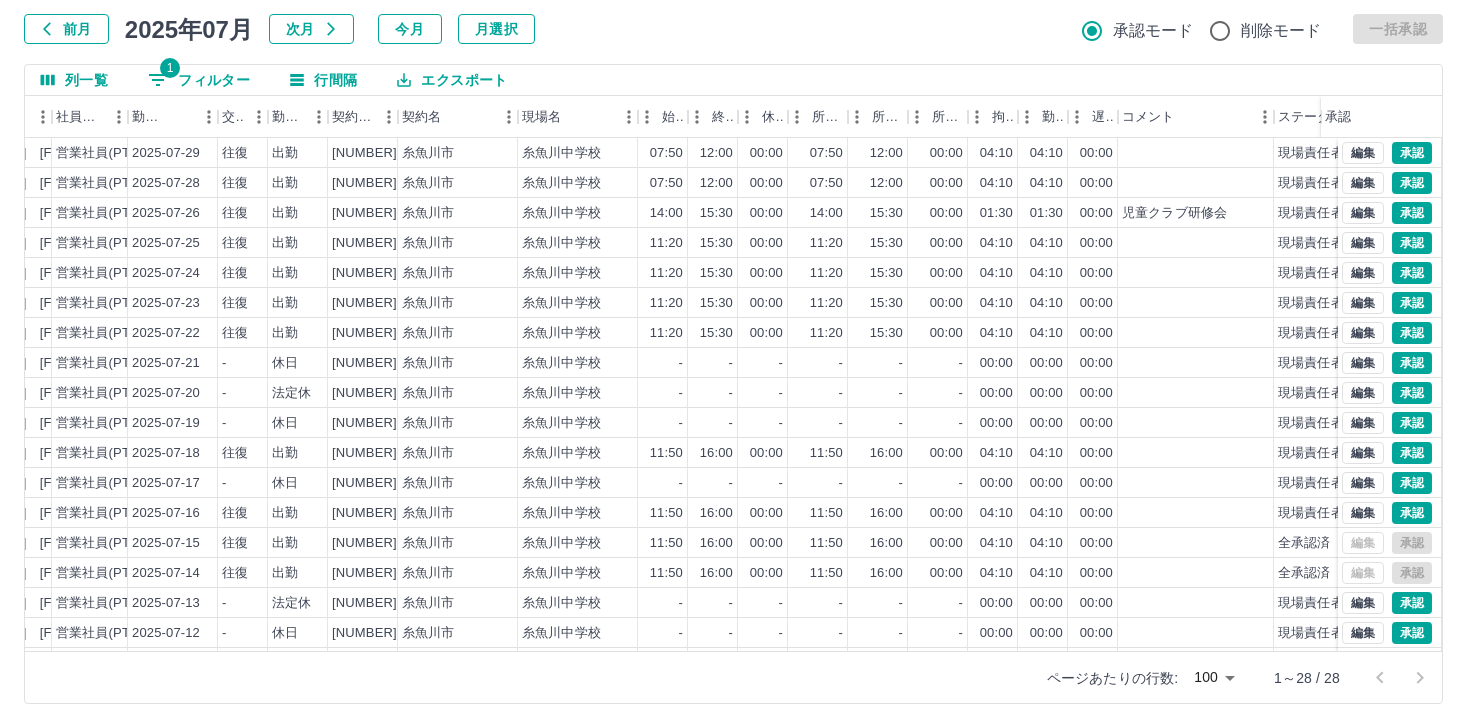 click 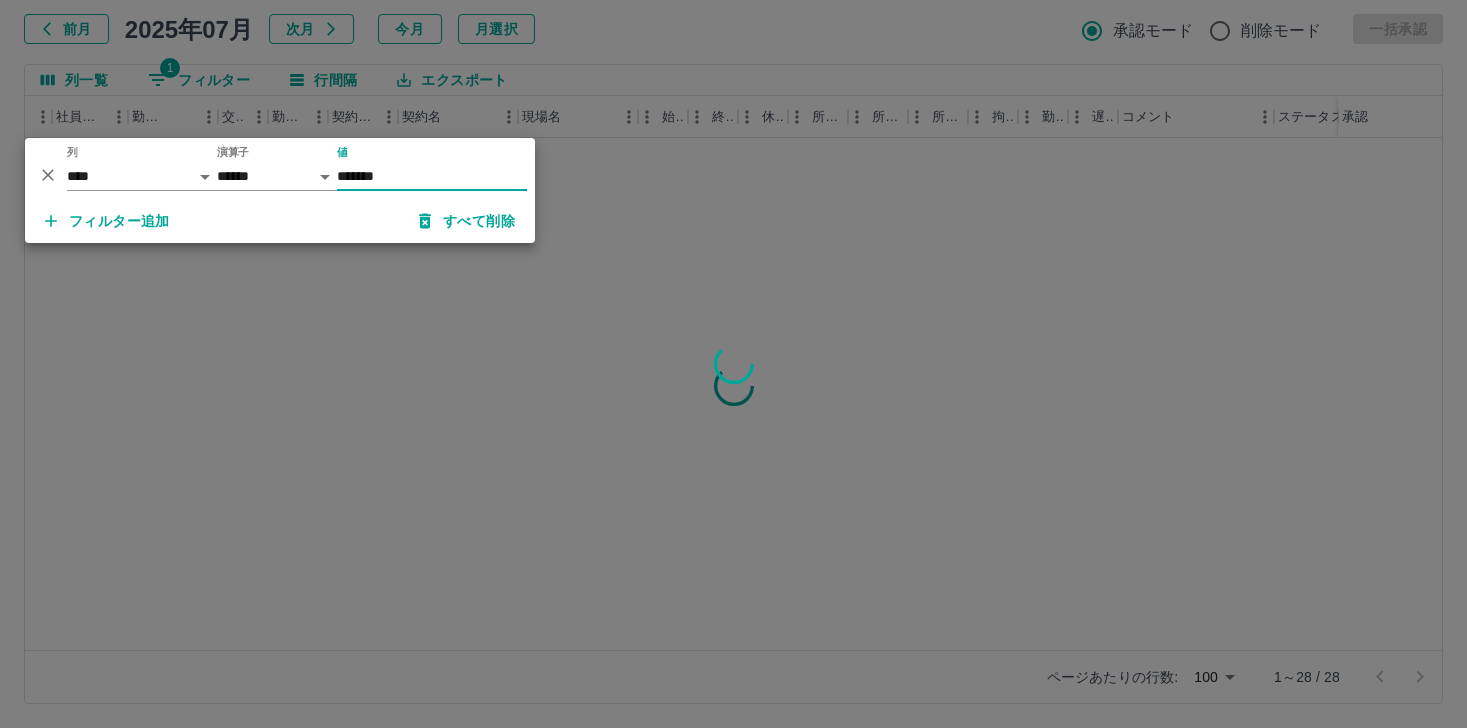 type on "*******" 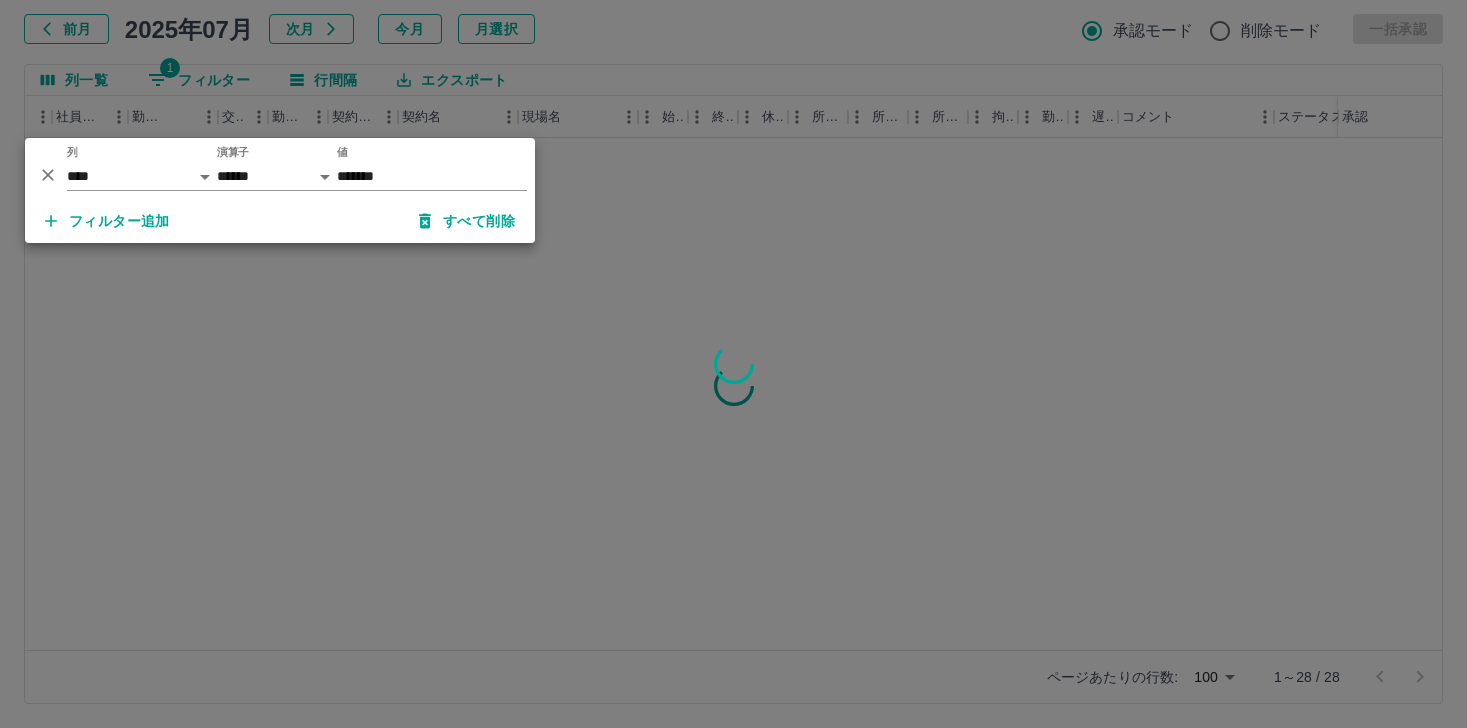click at bounding box center [733, 364] 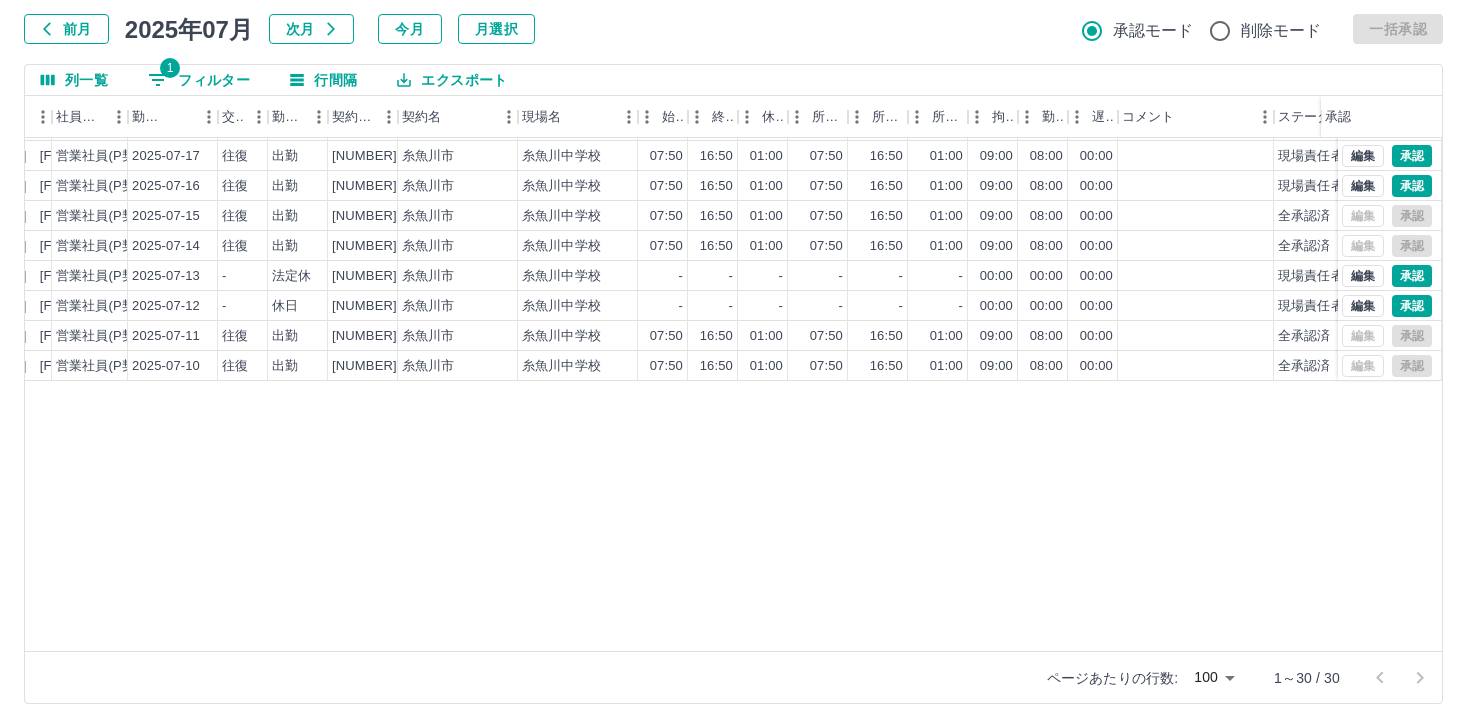 scroll, scrollTop: 0, scrollLeft: 273, axis: horizontal 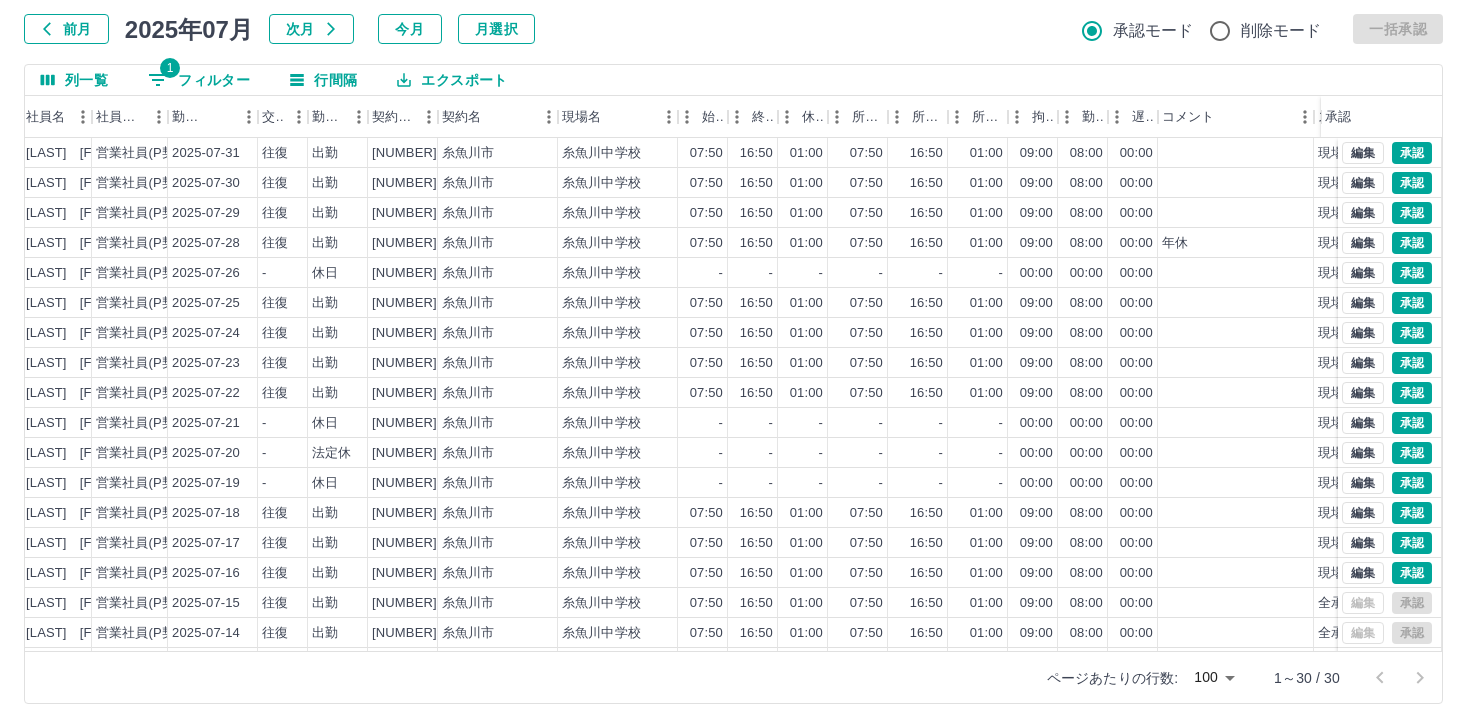 click 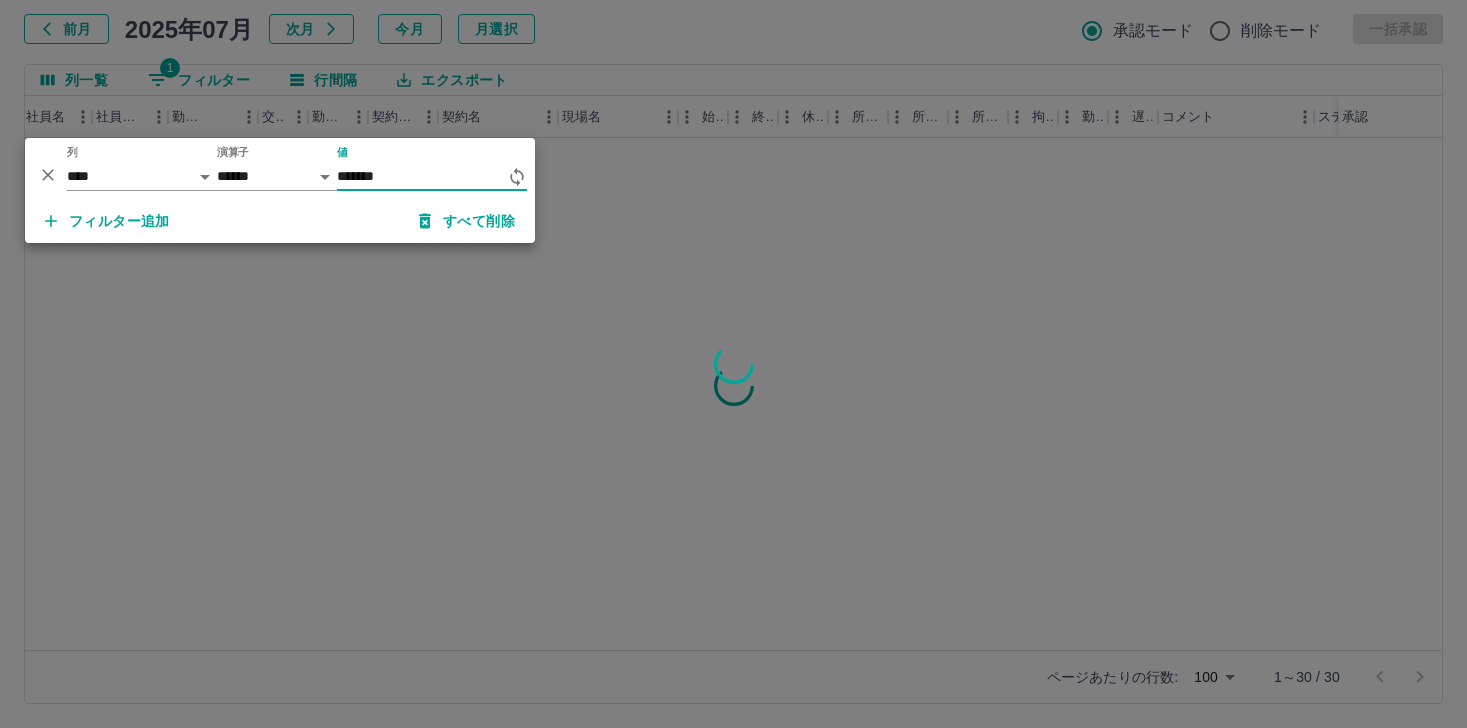 type on "*******" 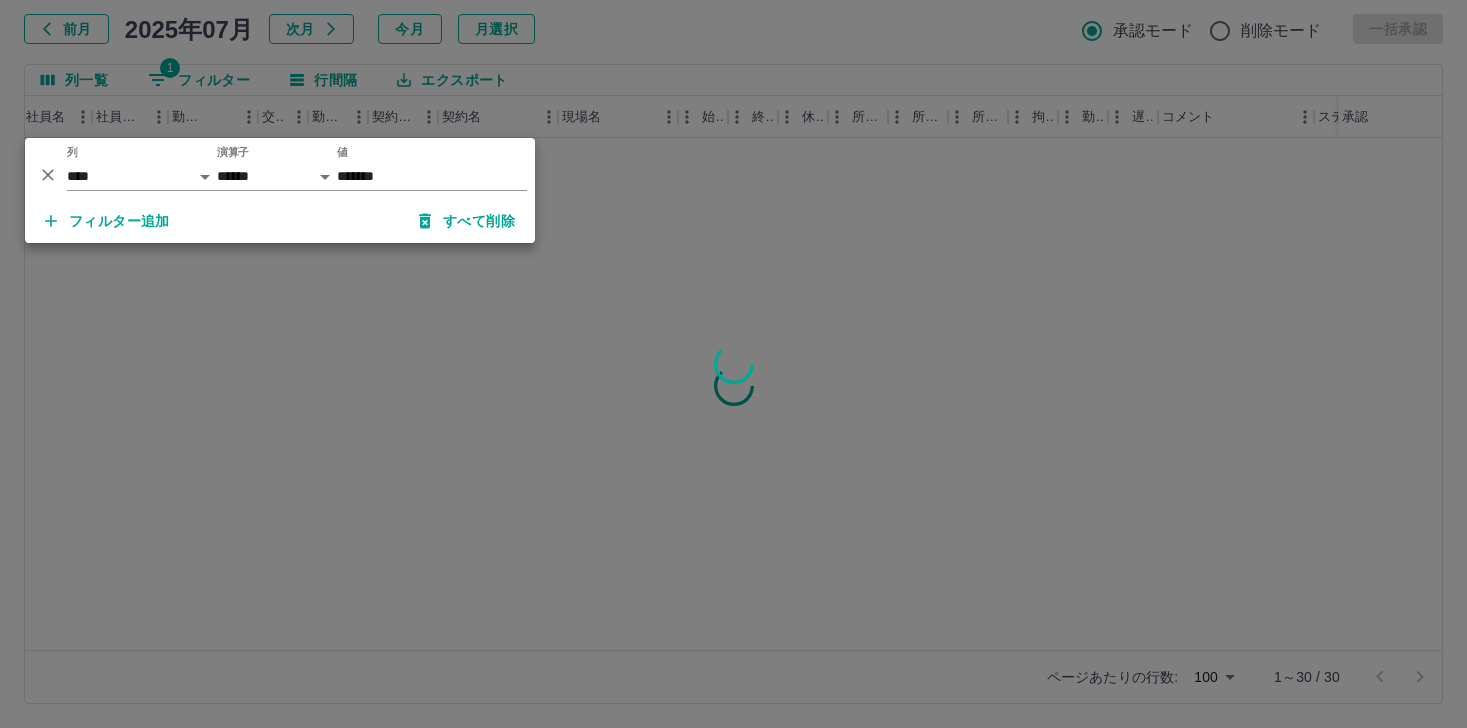 click at bounding box center [733, 364] 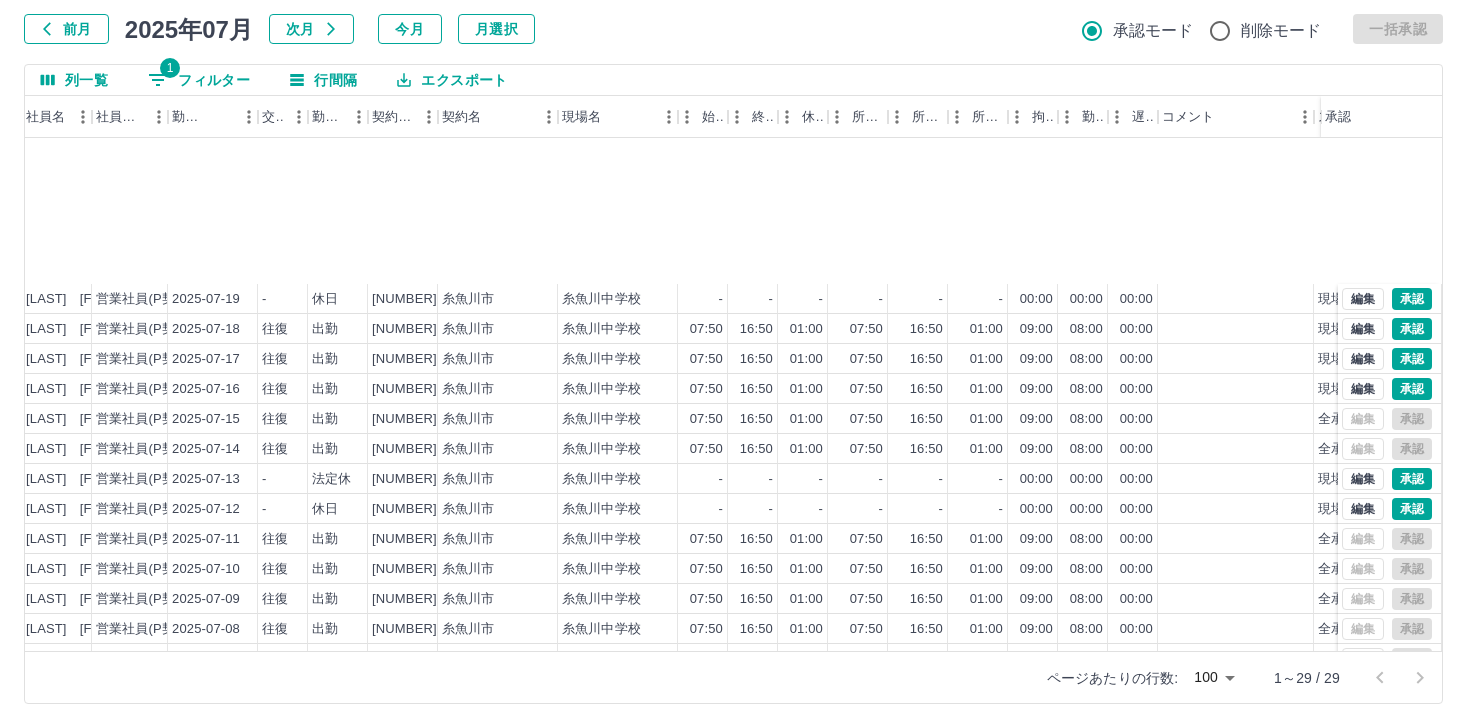 scroll, scrollTop: 374, scrollLeft: 233, axis: both 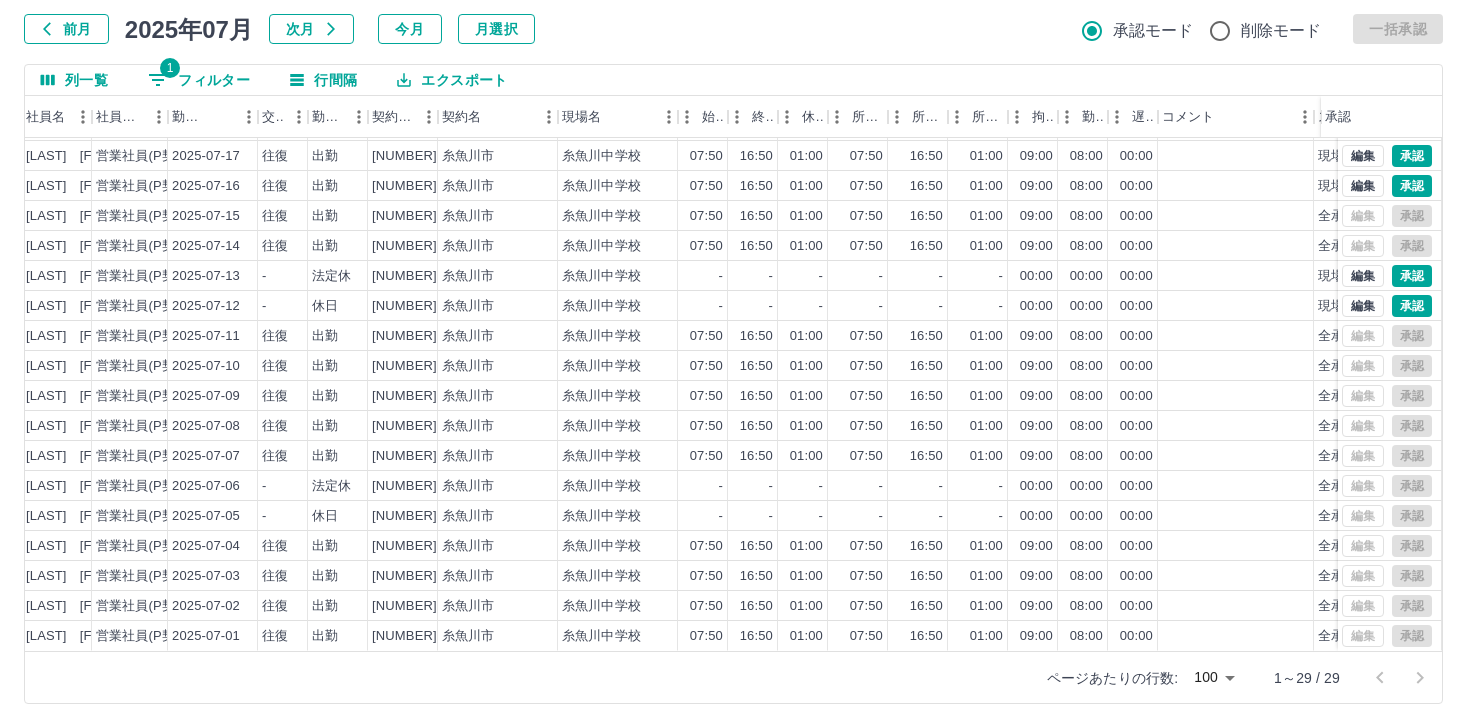 click 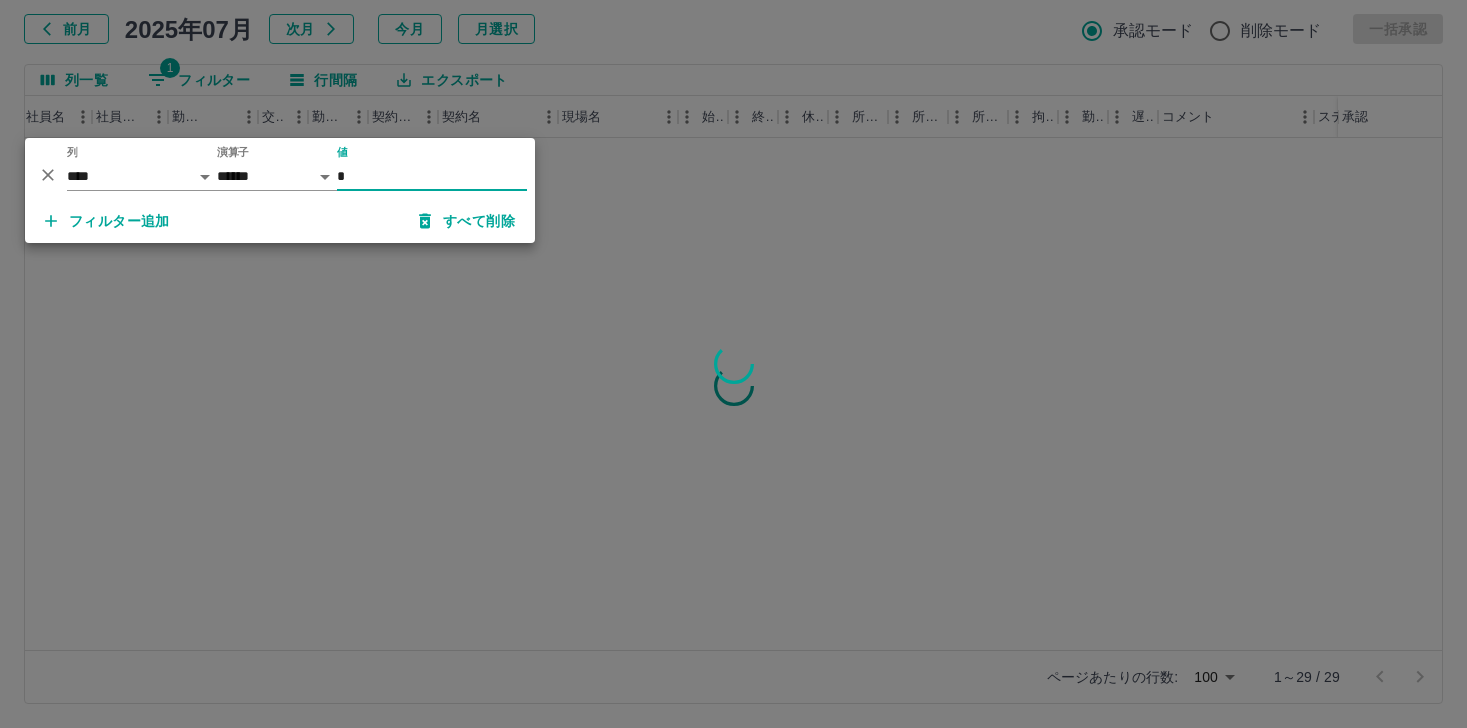 scroll, scrollTop: 0, scrollLeft: 233, axis: horizontal 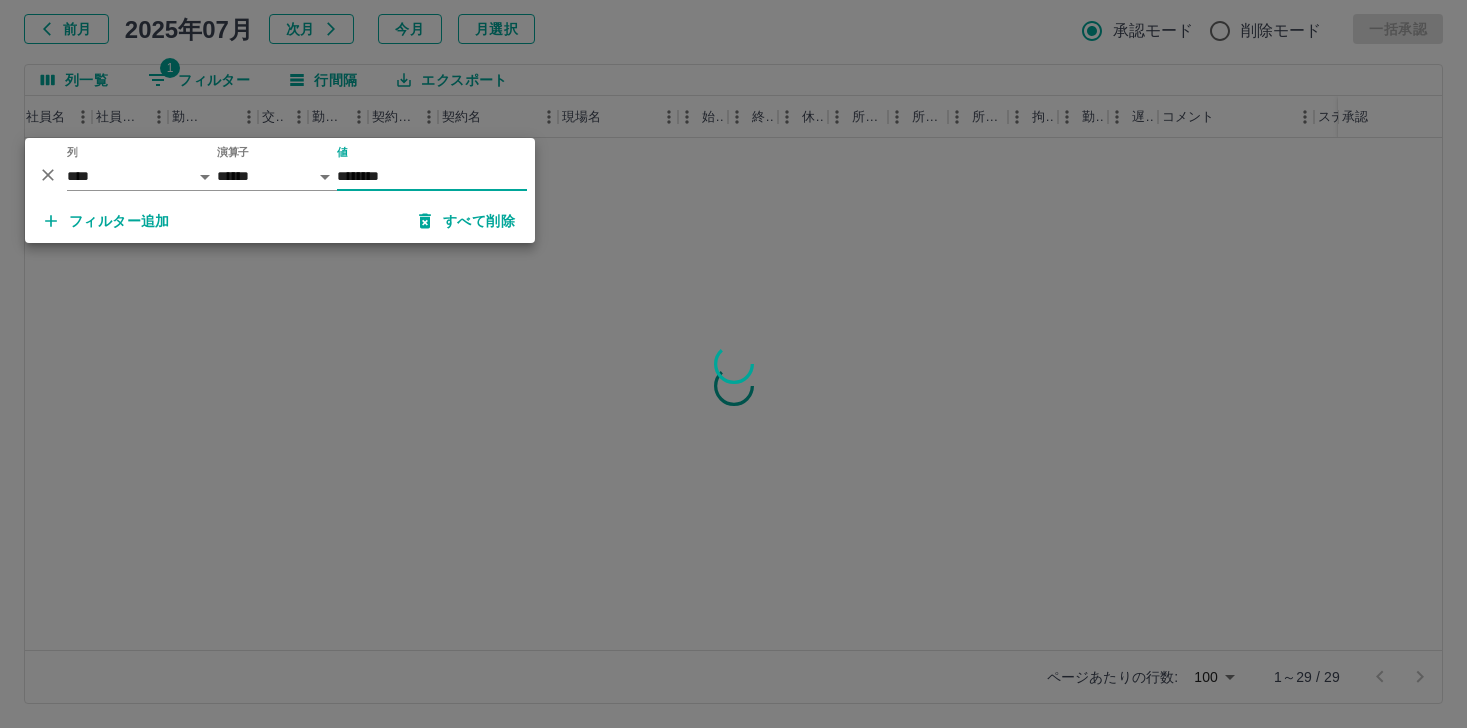 type on "********" 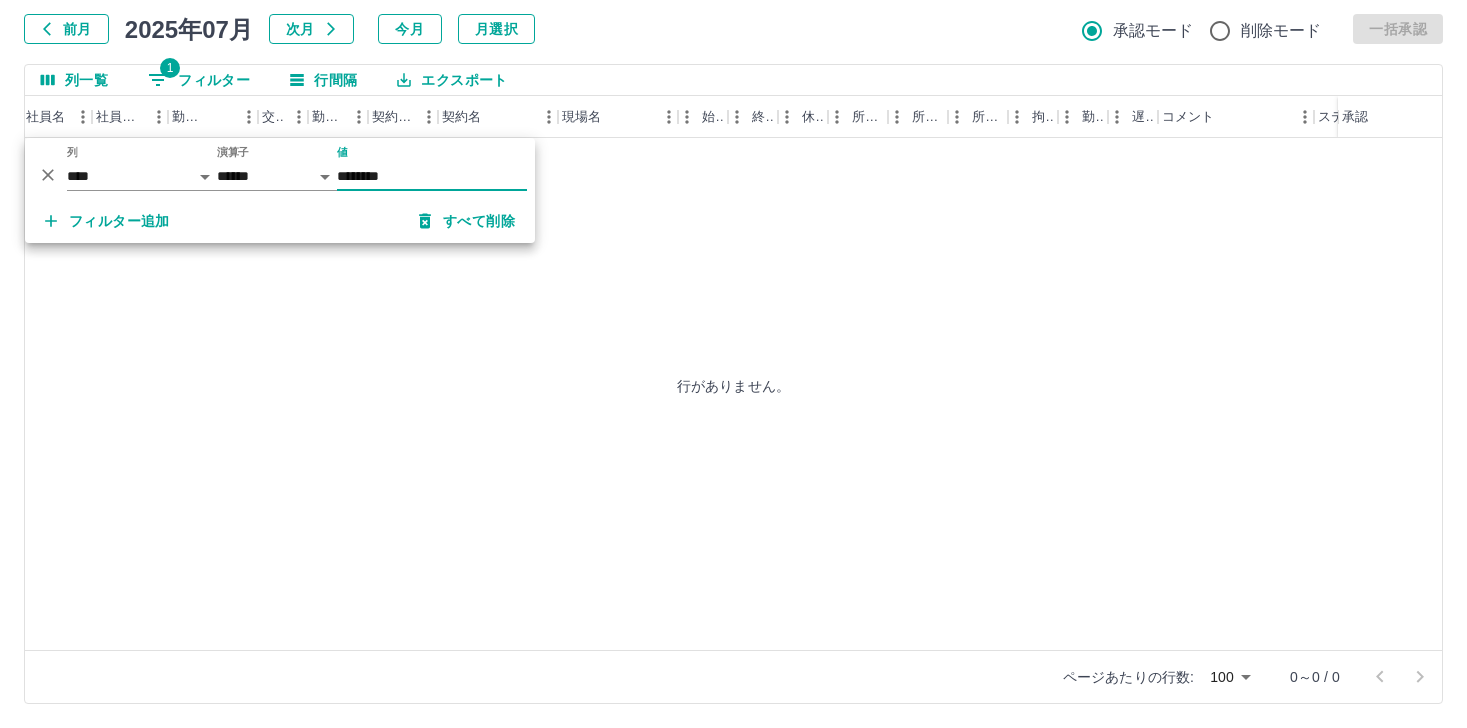 click on "勤務実績承認 前月 2025年07月 次月 今月 月選択 承認モード 削除モード 一括承認 列一覧 1 フィルター 行間隔 エクスポート 承認フロー 社員番号 社員名 社員区分 勤務日 交通費 勤務区分 契約コード 契約名 現場名 始業 終業 休憩 所定開始 所定終業 所定休憩 拘束 勤務 遅刻等 コメント ステータス 承認 行がありません。 ページあたりの行数: 100 *** 0～0 / 0" at bounding box center (733, 330) 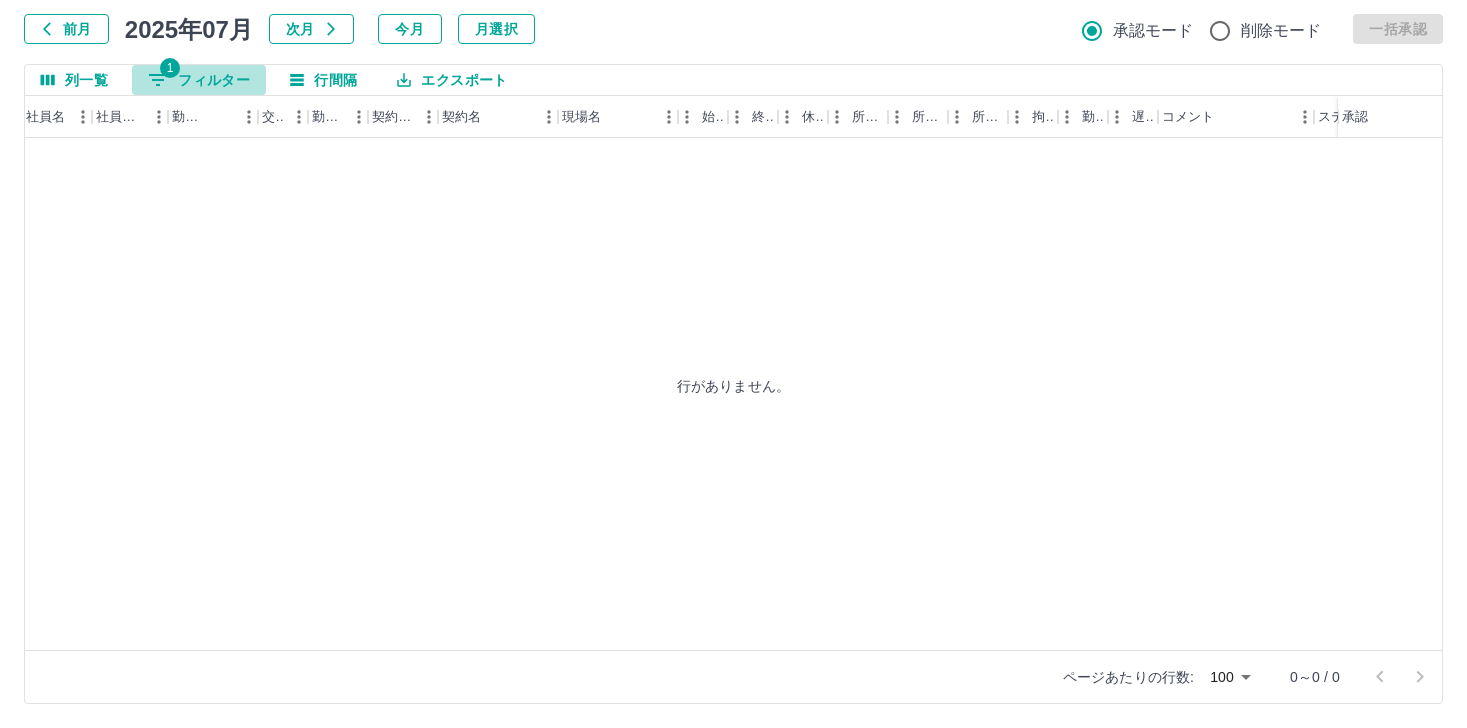 click 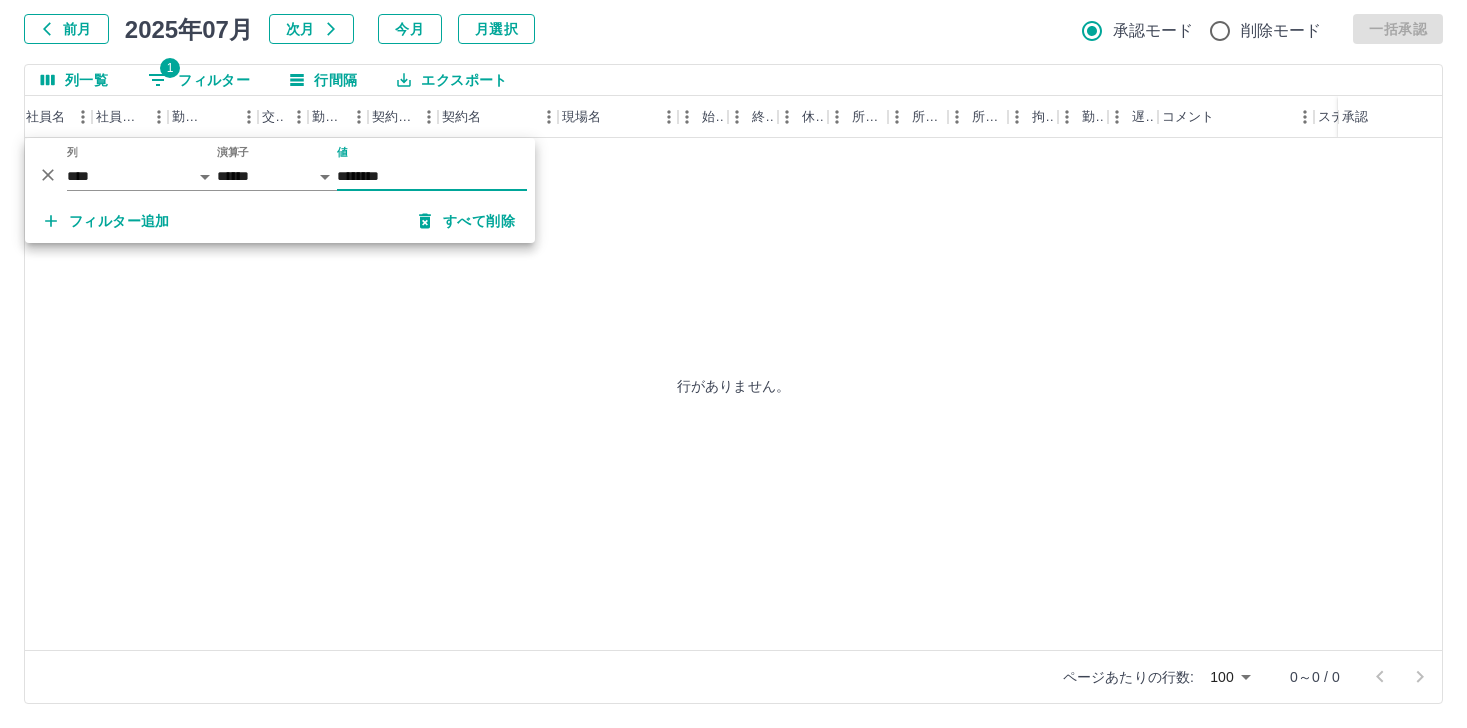 click on "********" at bounding box center [432, 176] 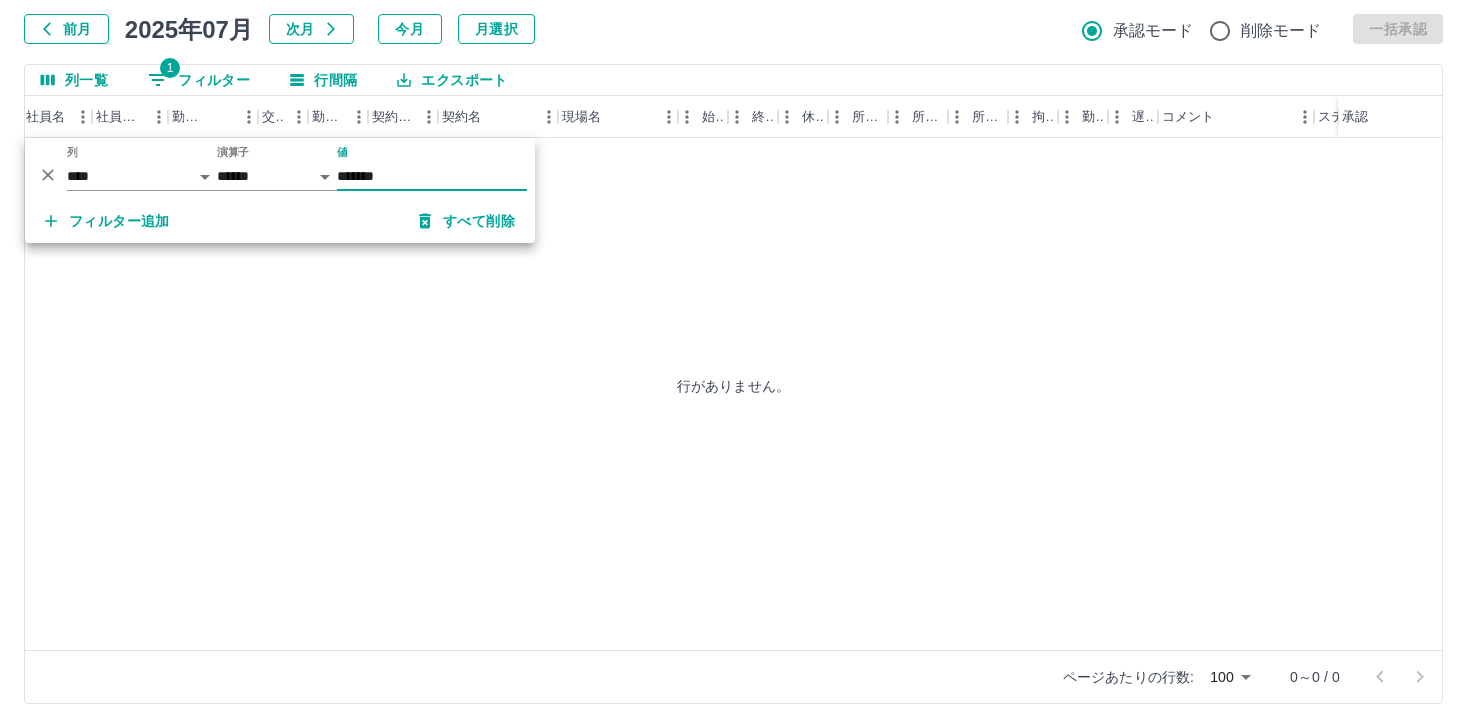 type on "*******" 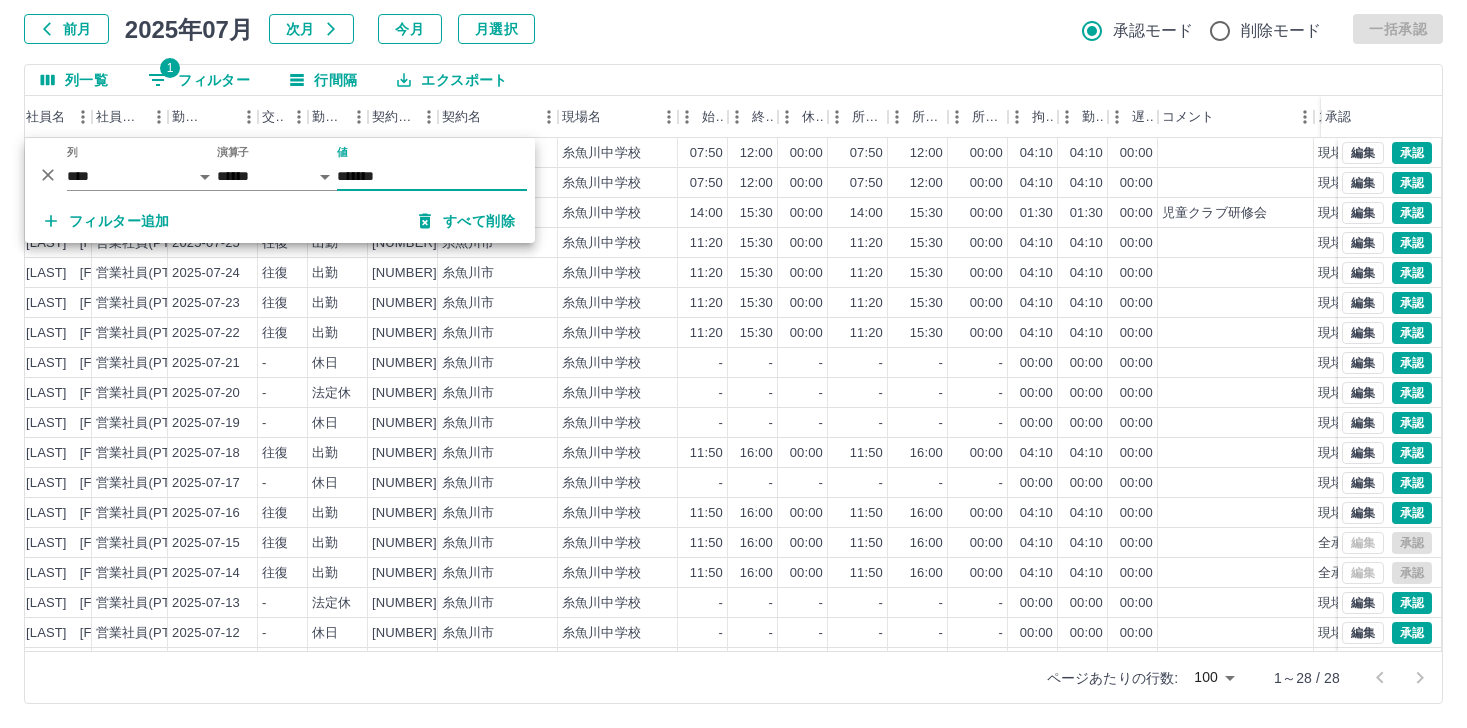 click on "列一覧 1 フィルター 行間隔 エクスポート" at bounding box center [733, 80] 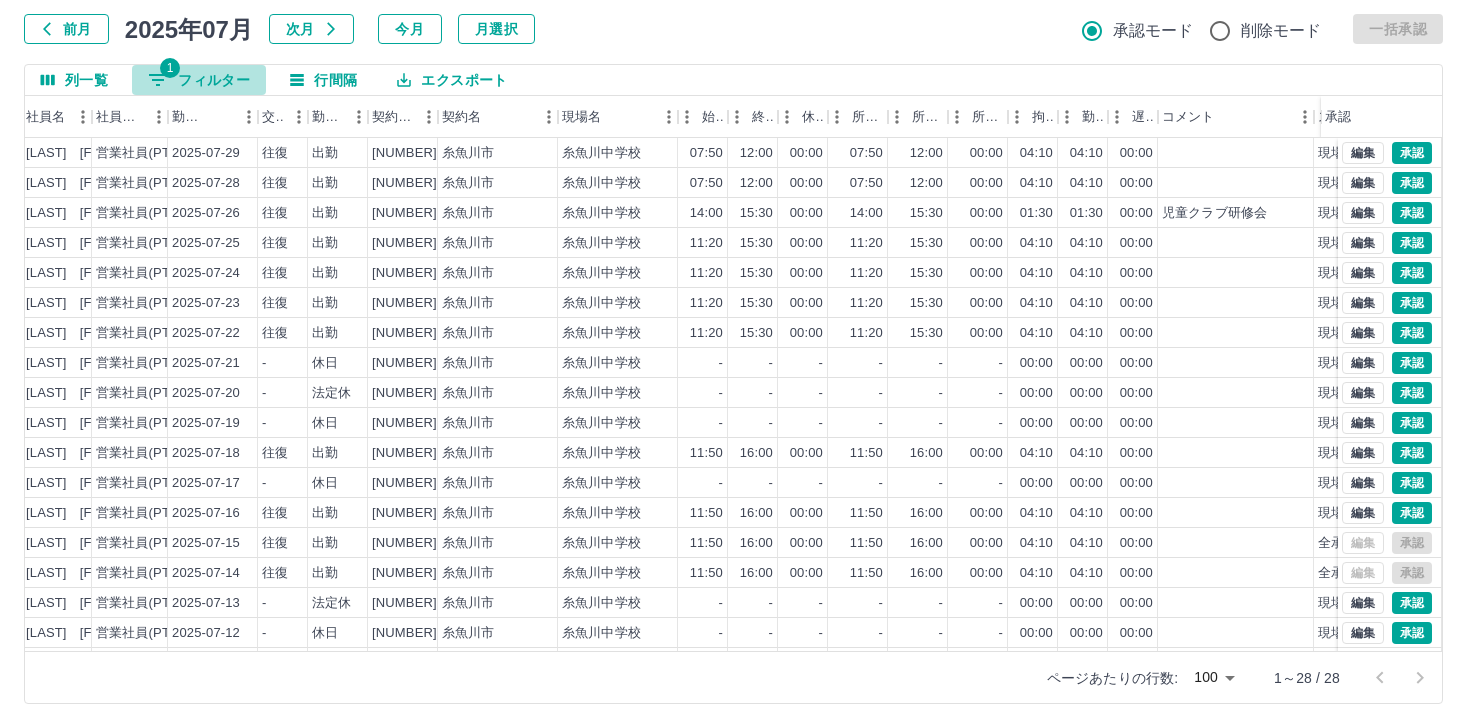 click 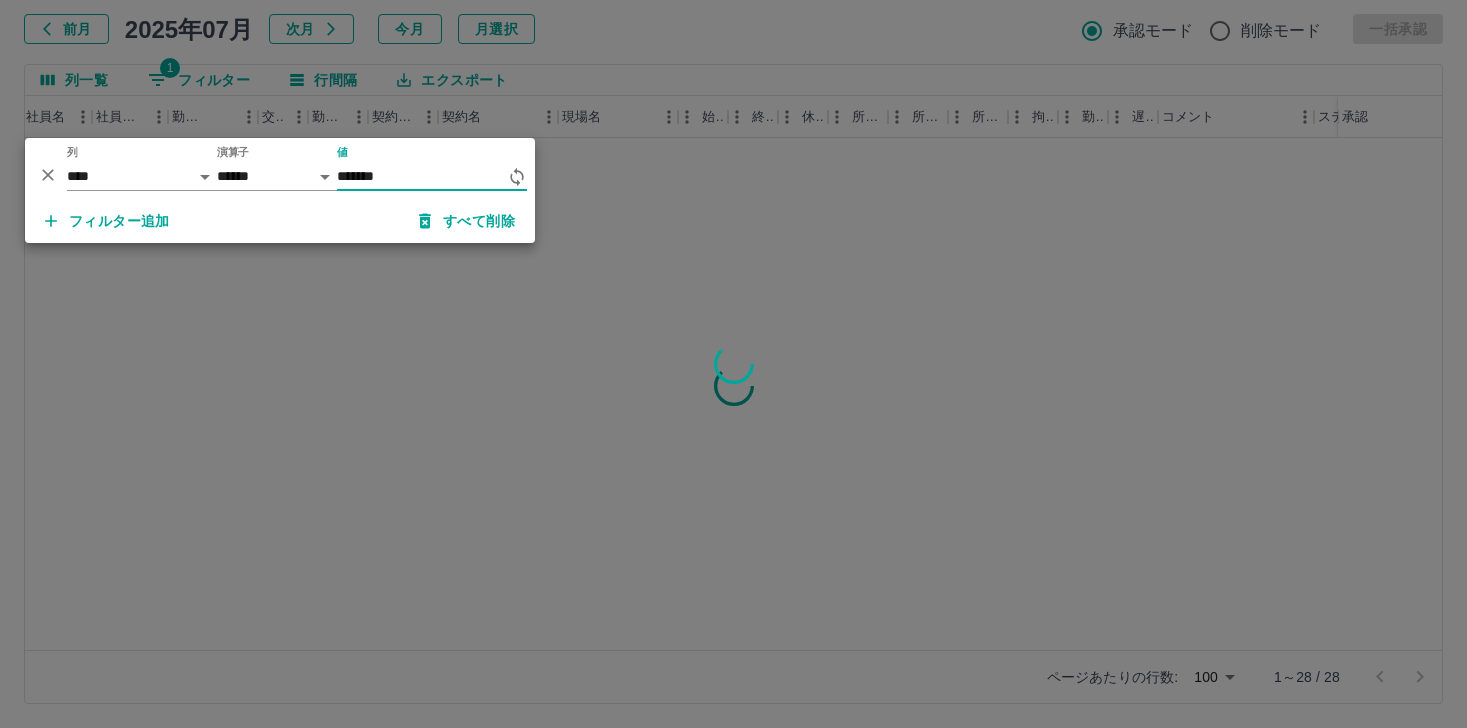 type on "*******" 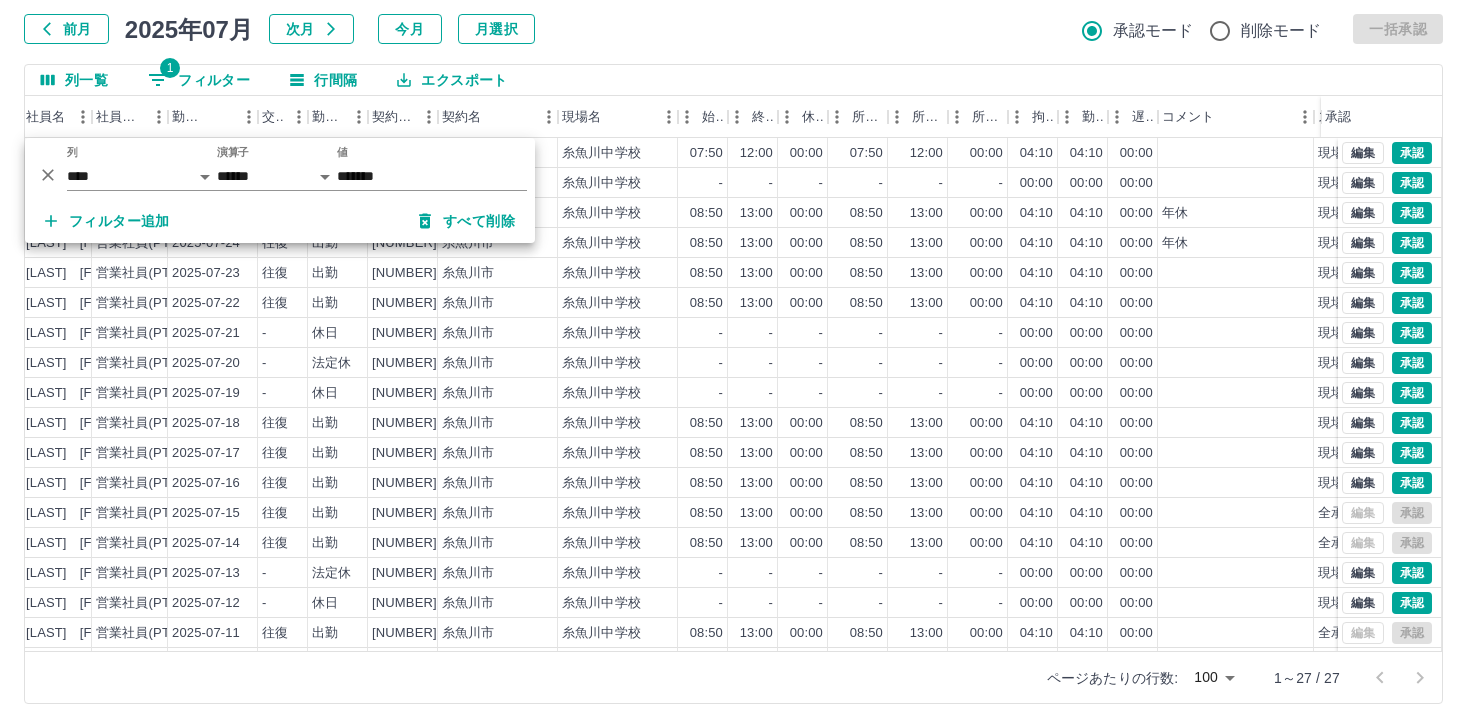 click on "列一覧 1 フィルター 行間隔 エクスポート" at bounding box center (733, 80) 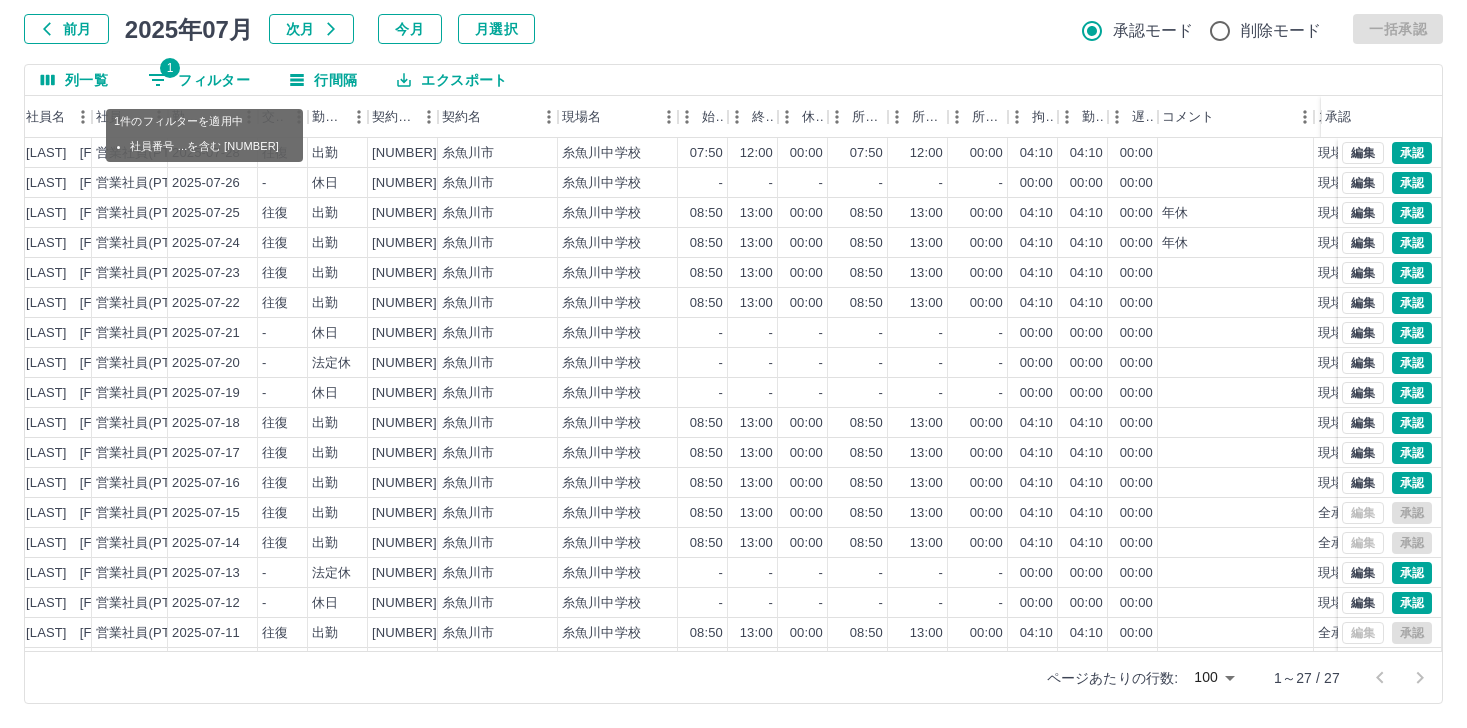 click 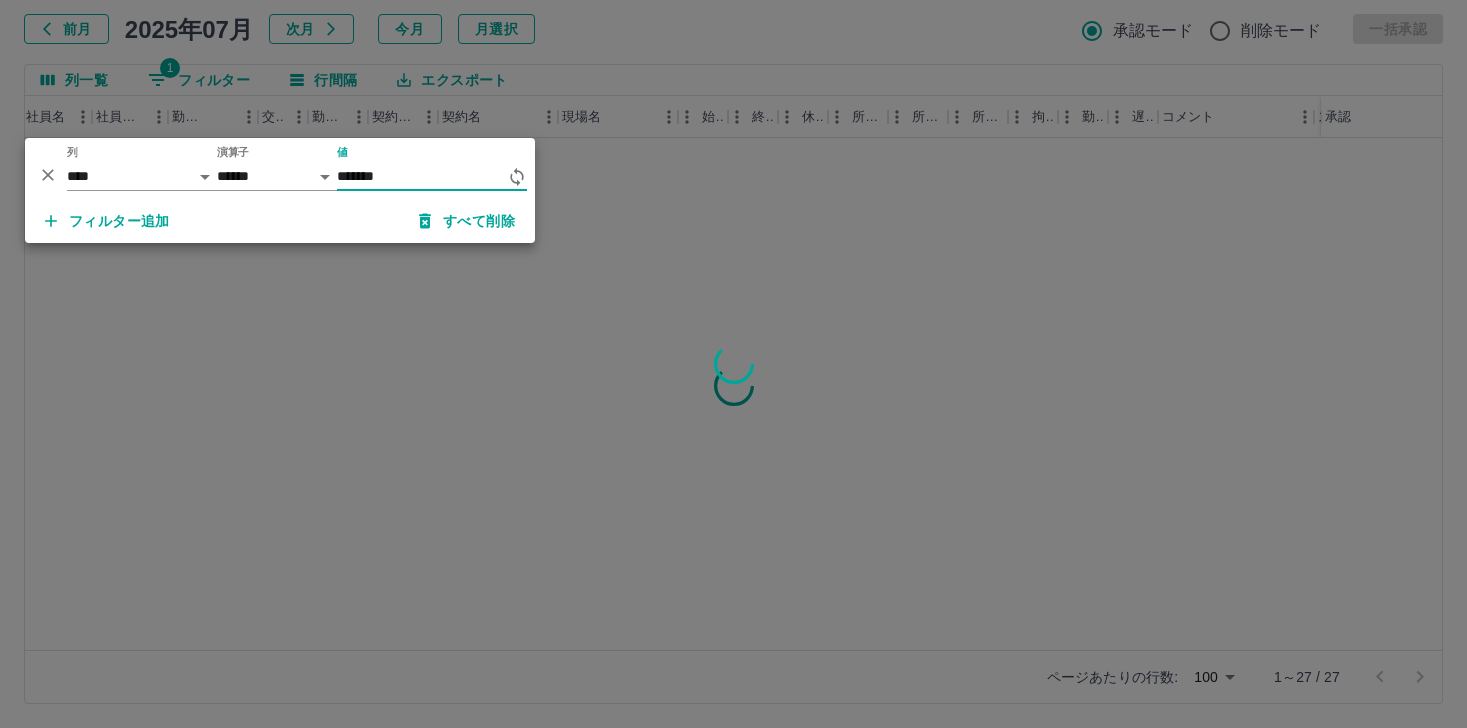 type on "*******" 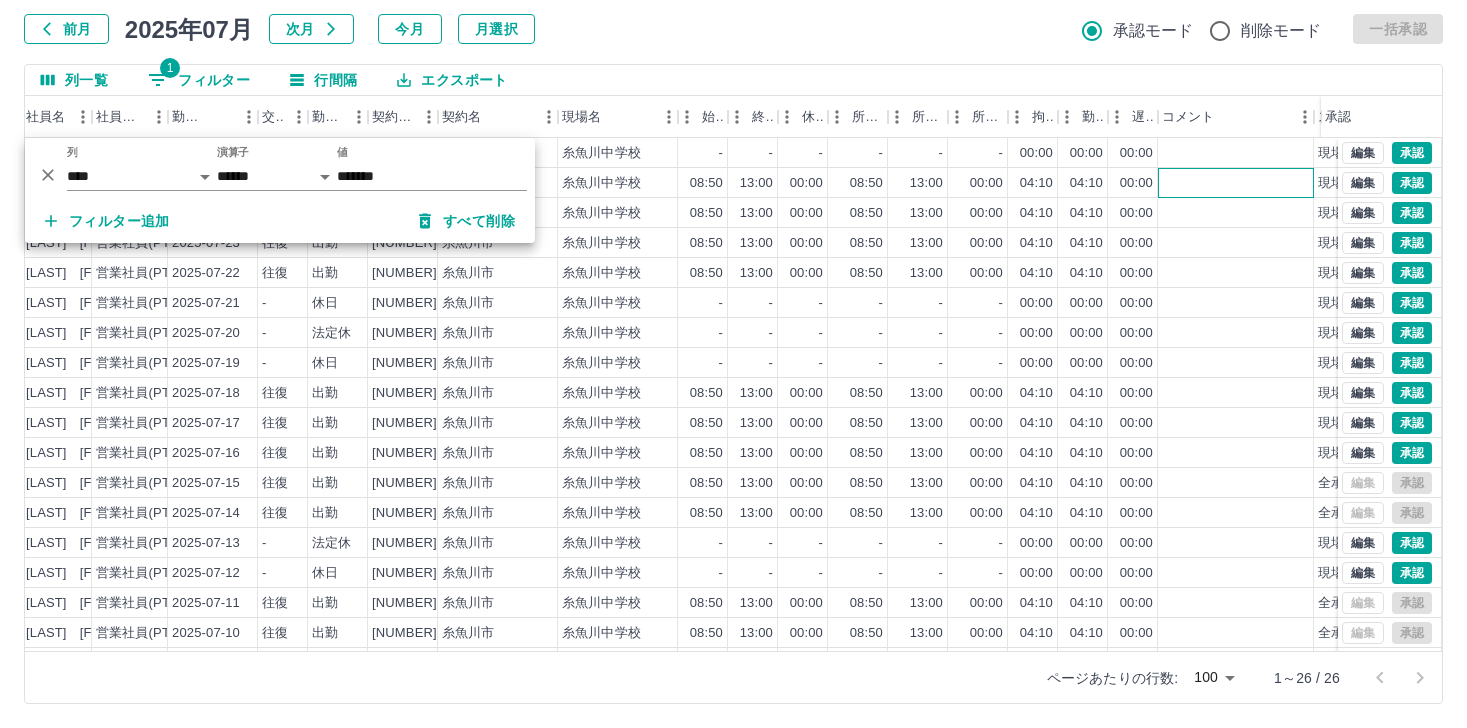 click at bounding box center [1236, 183] 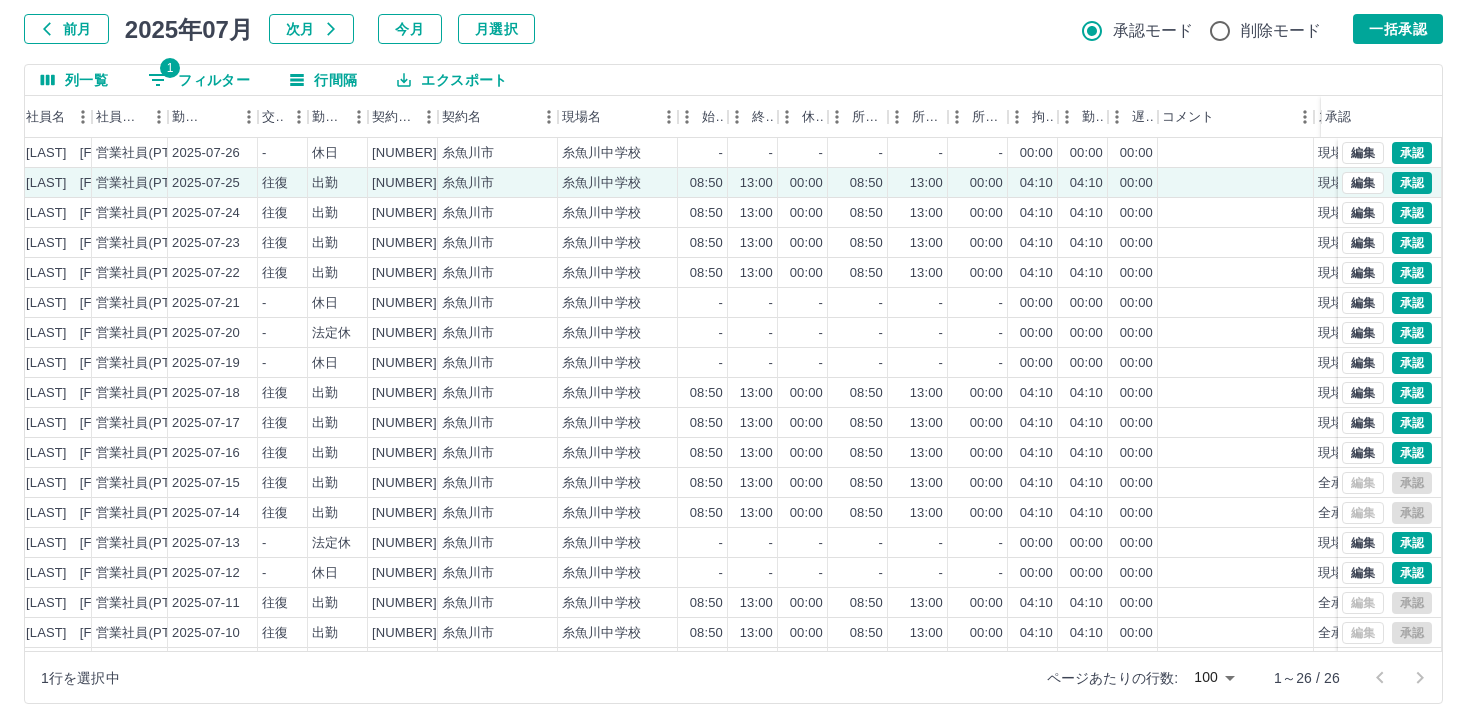 click on "列一覧 1 フィルター 行間隔 エクスポート" at bounding box center (733, 80) 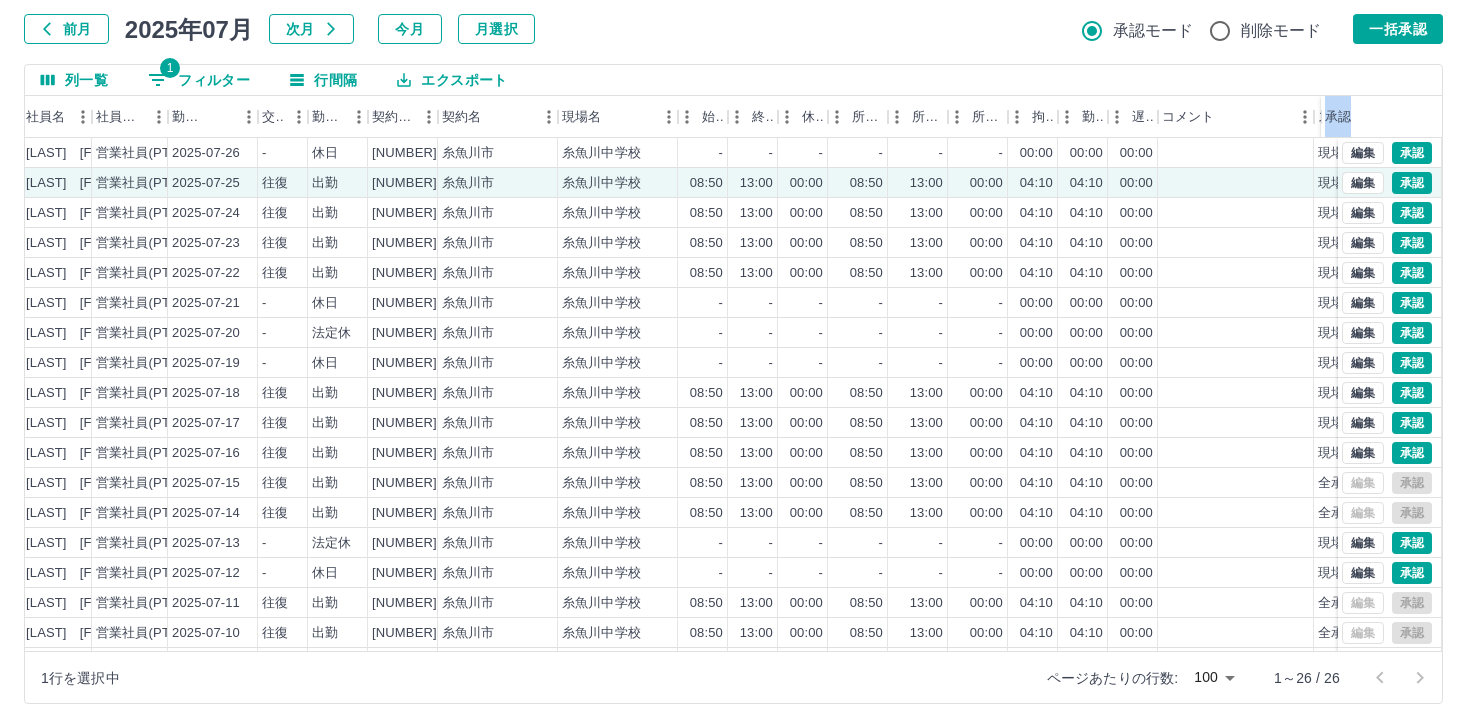 click on "列一覧 1 フィルター 行間隔 エクスポート" at bounding box center (733, 80) 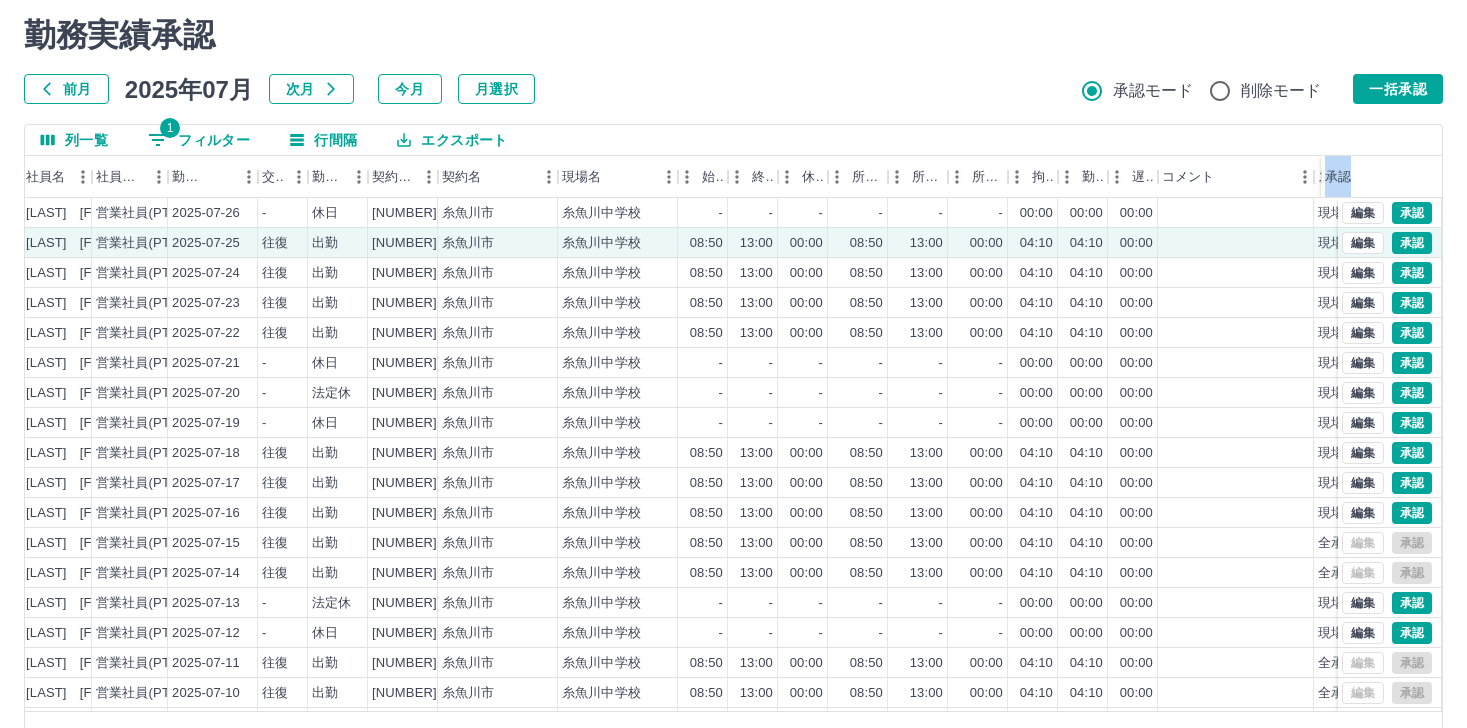 scroll, scrollTop: 76, scrollLeft: 0, axis: vertical 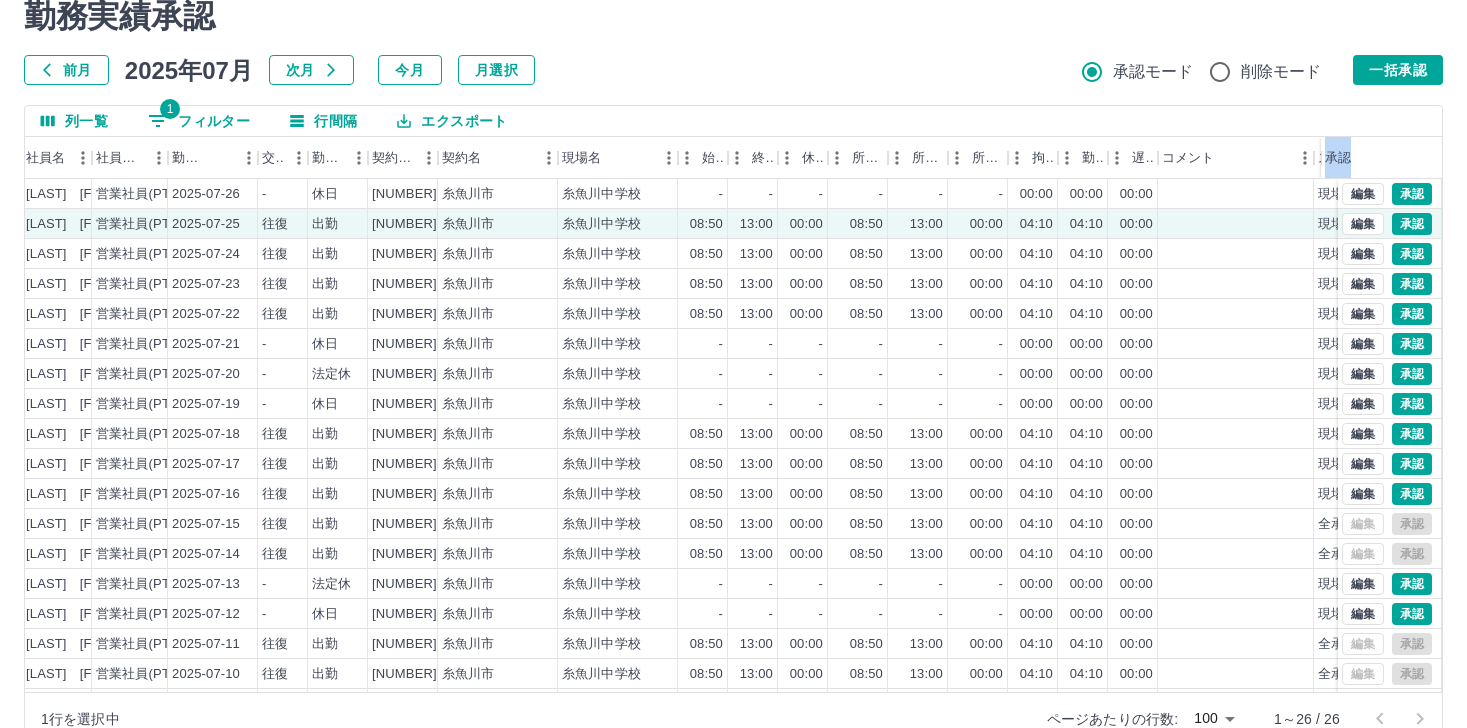 click 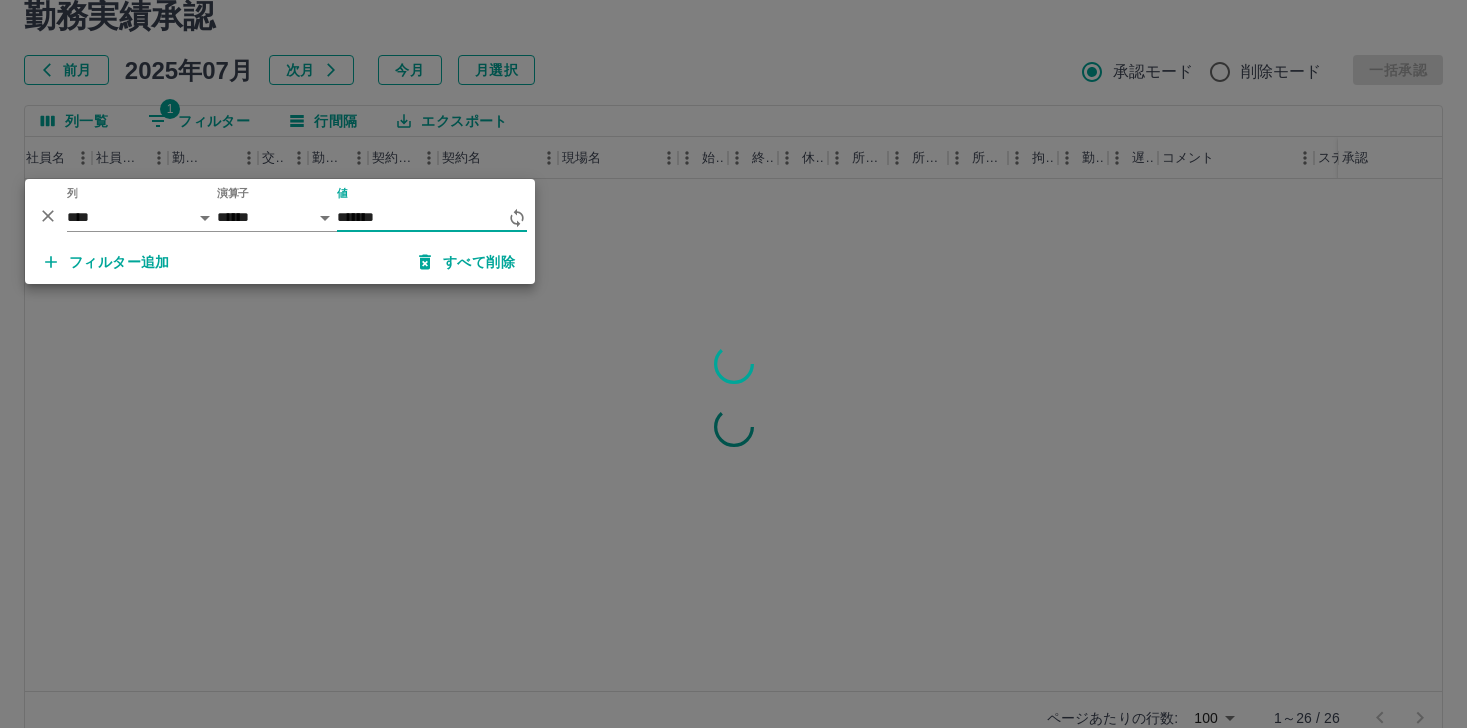 type on "*******" 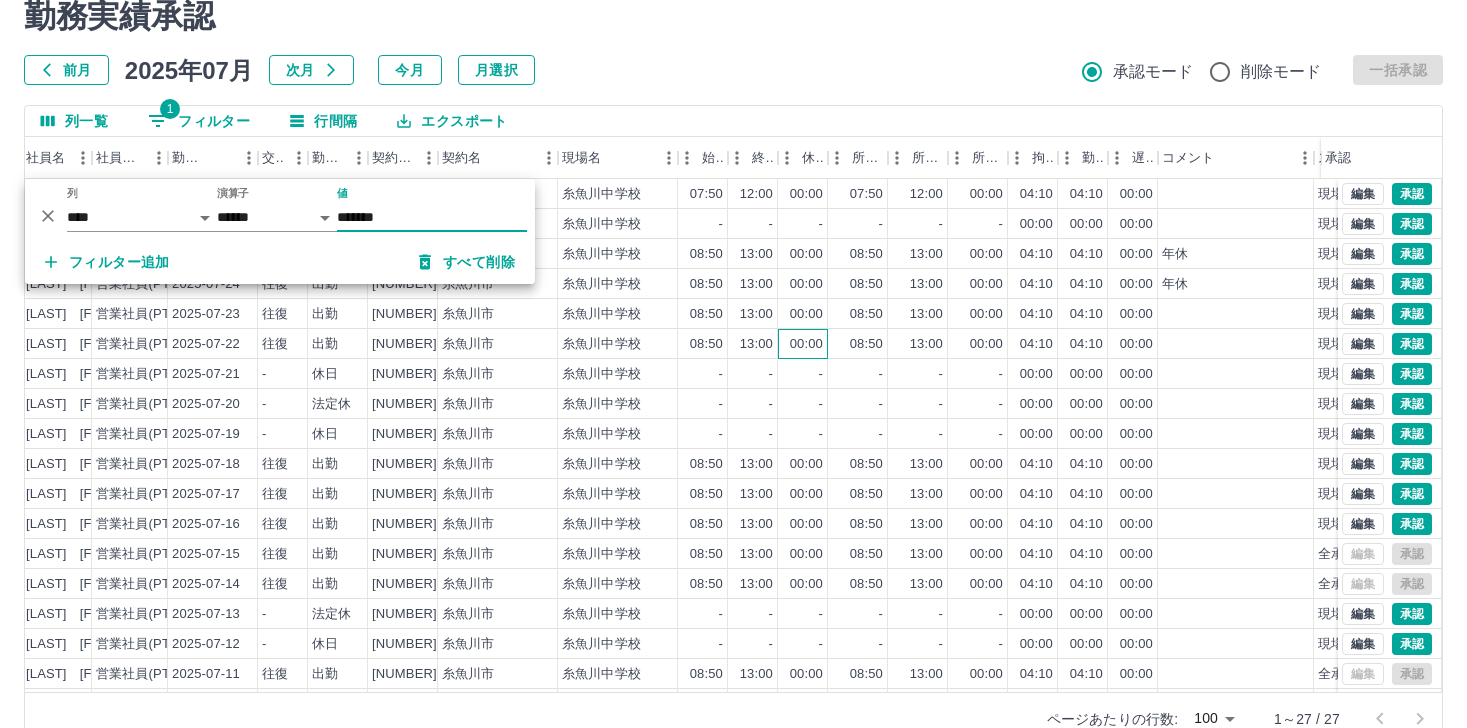 click on "00:00" at bounding box center (806, 344) 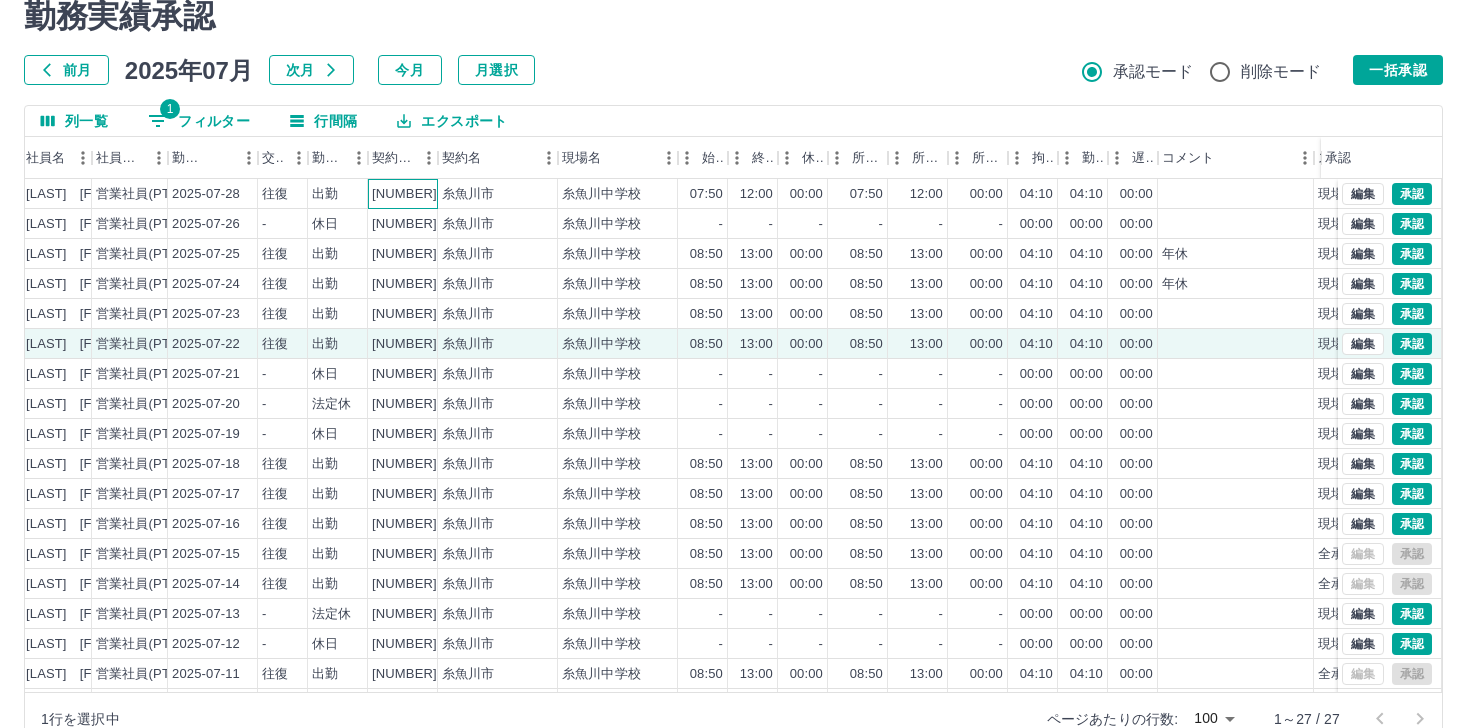 click on "[NUMBER]" at bounding box center (403, 194) 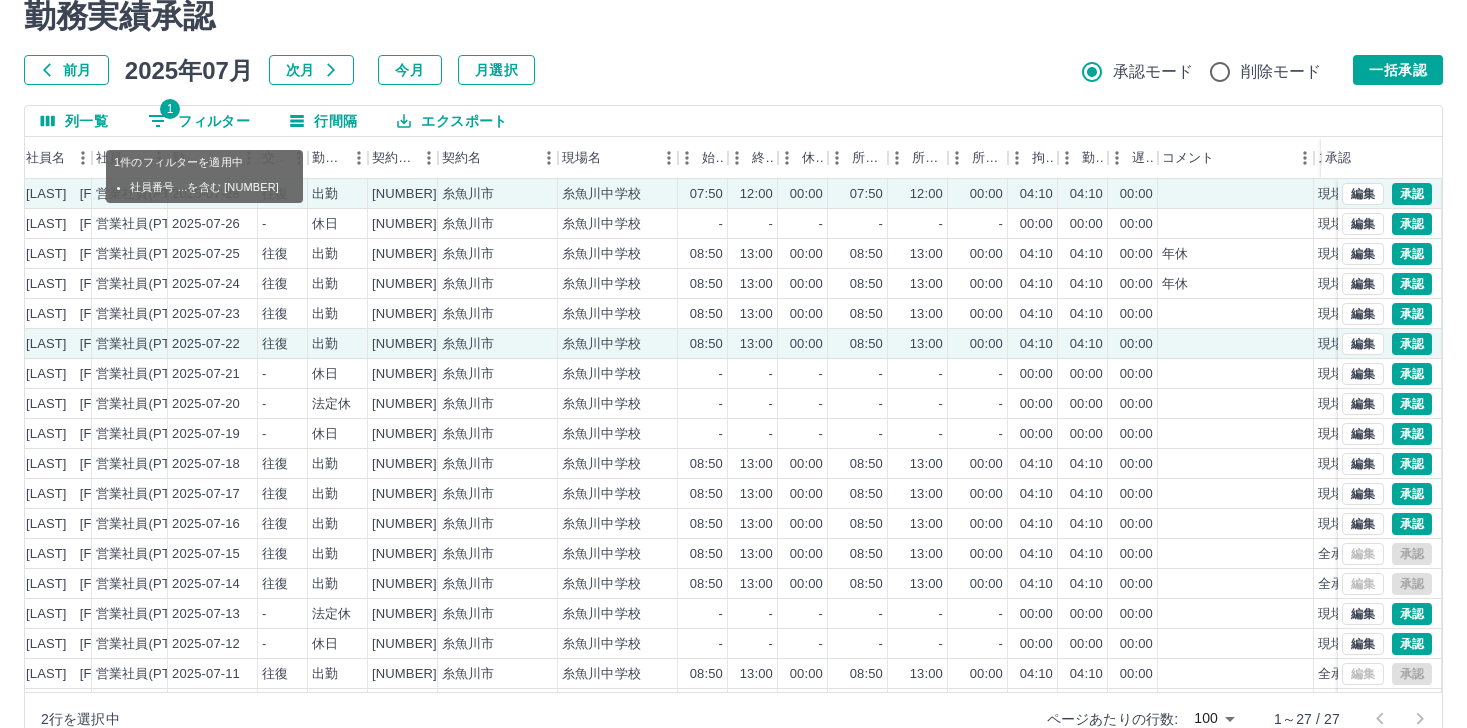click on "1" at bounding box center [170, 109] 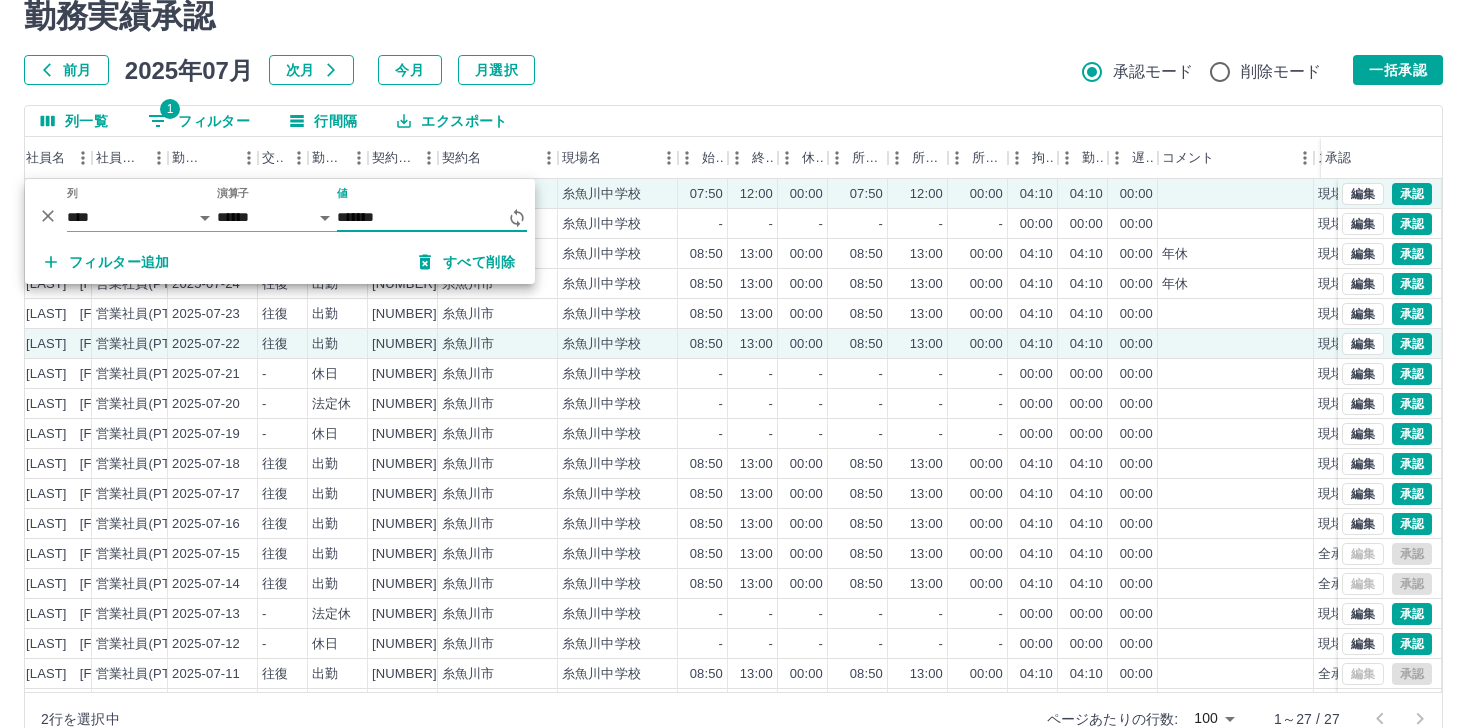 type on "*******" 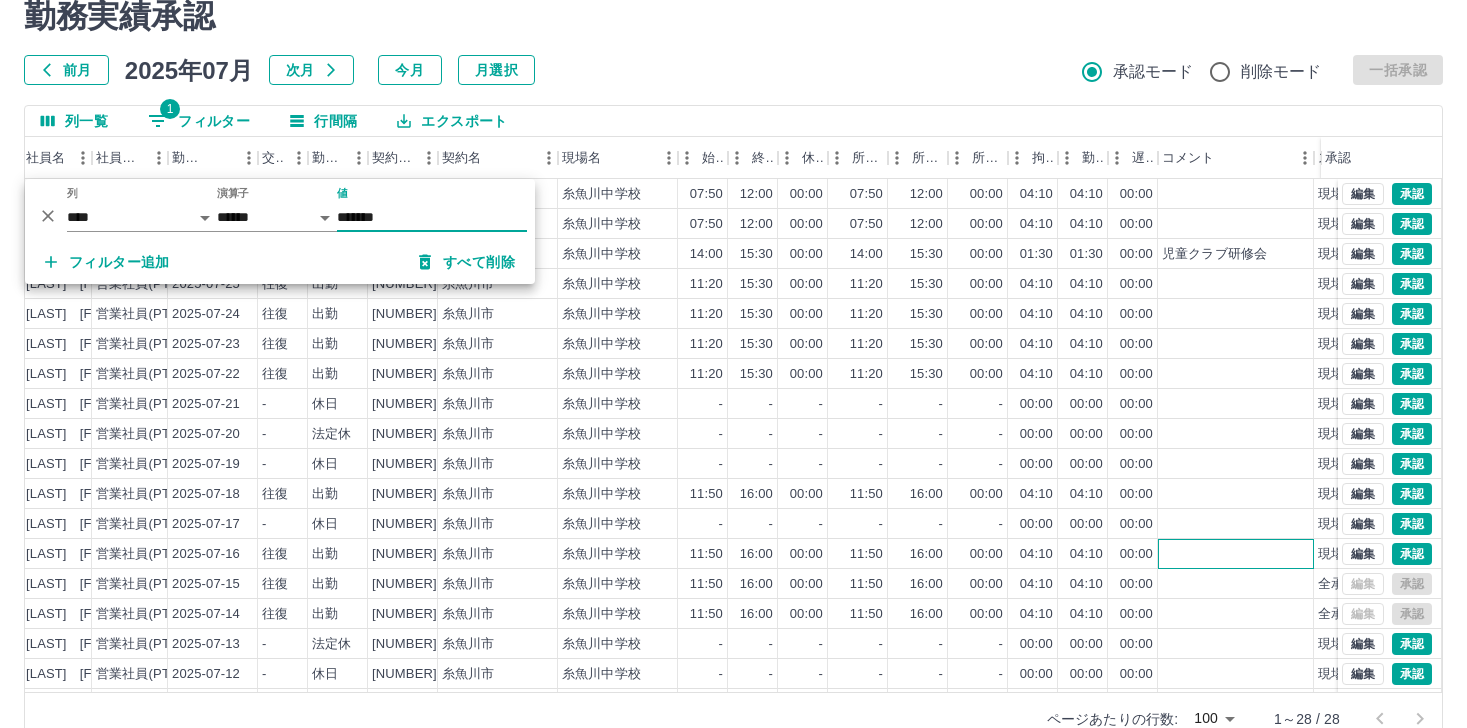 click at bounding box center [1236, 554] 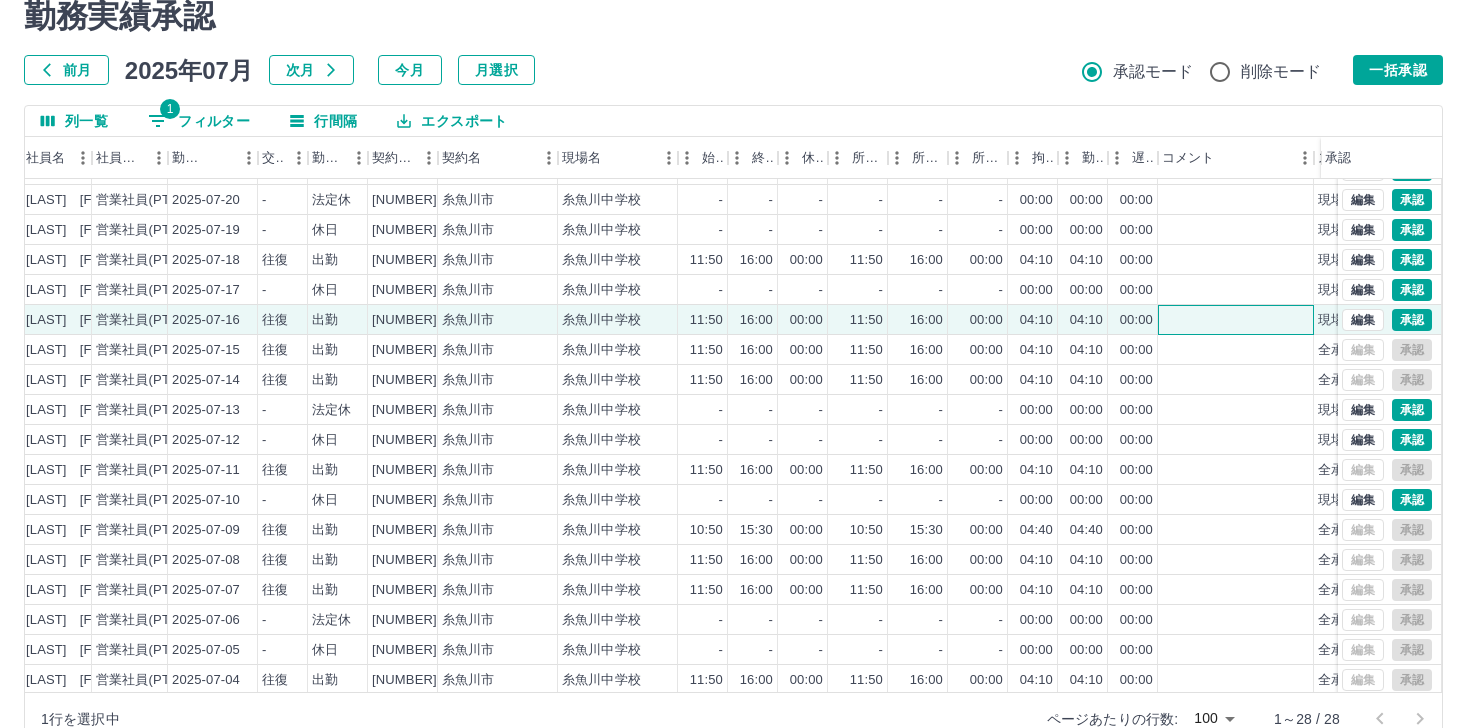 scroll, scrollTop: 236, scrollLeft: 233, axis: both 